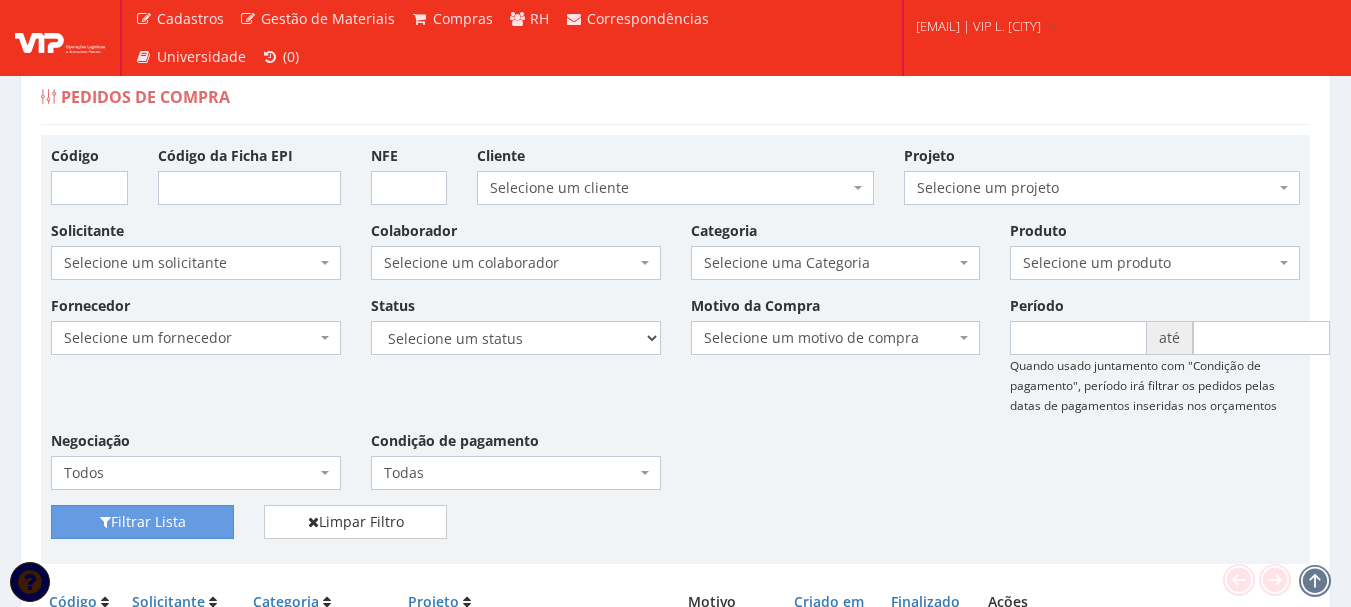 scroll, scrollTop: 0, scrollLeft: 0, axis: both 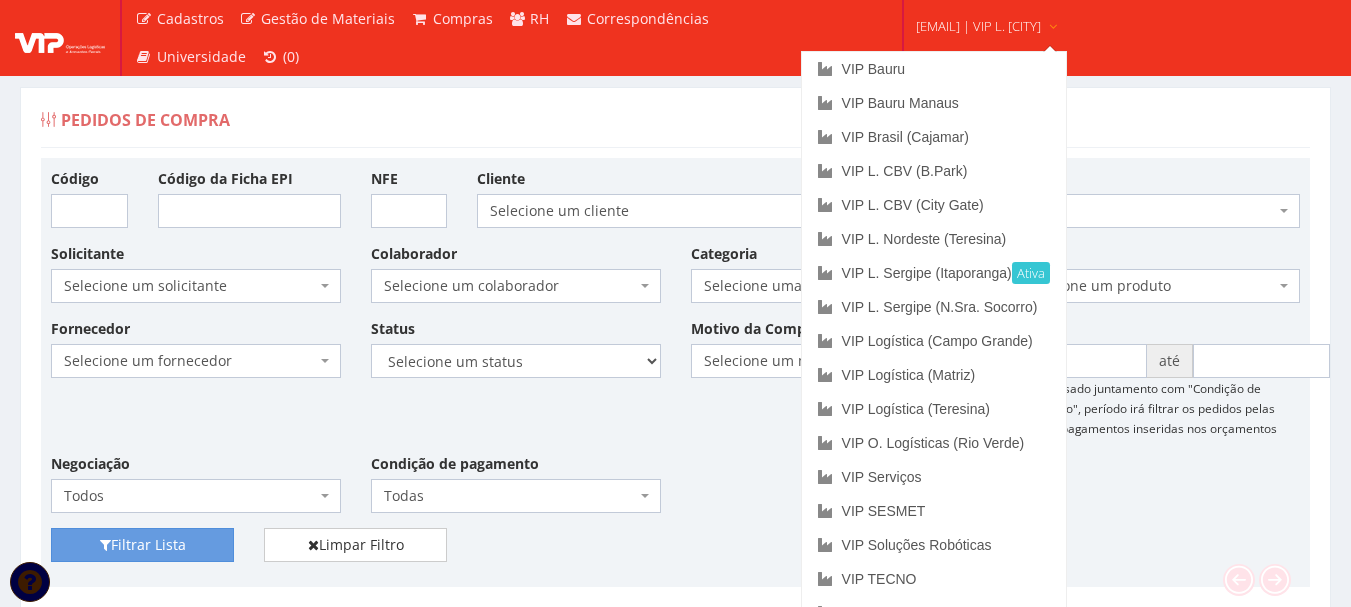 click on "[EMAIL] | VIP L. [CITY]" at bounding box center [978, 26] 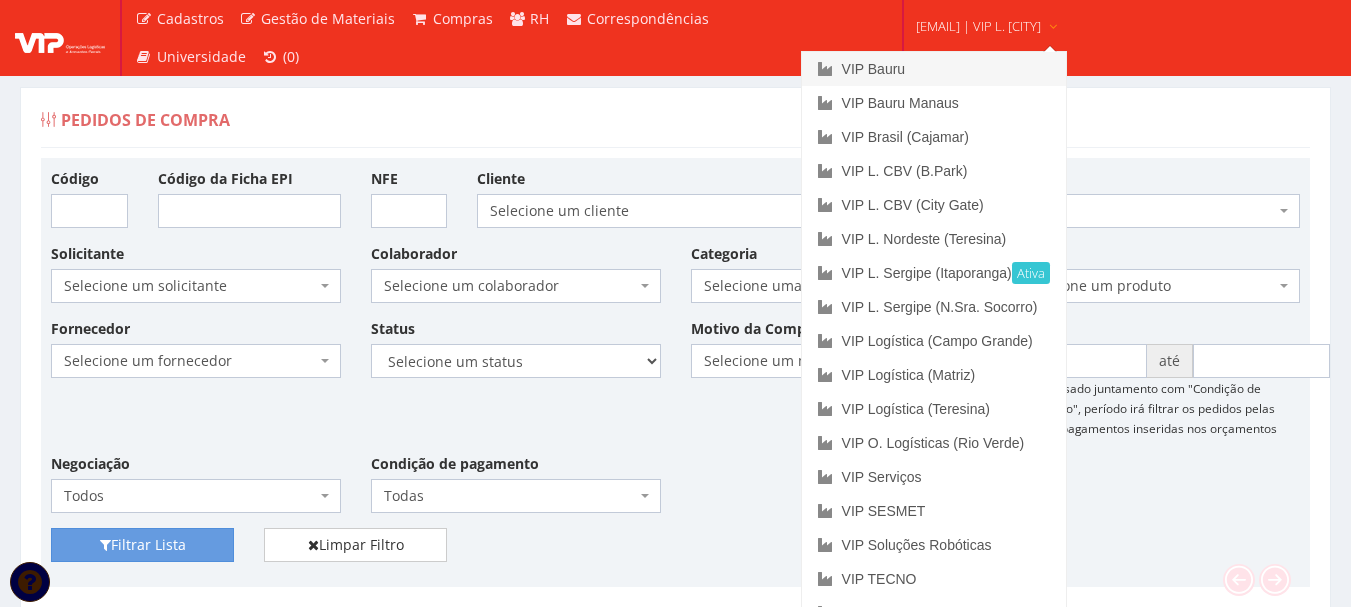 click on "VIP Bauru" at bounding box center [934, 69] 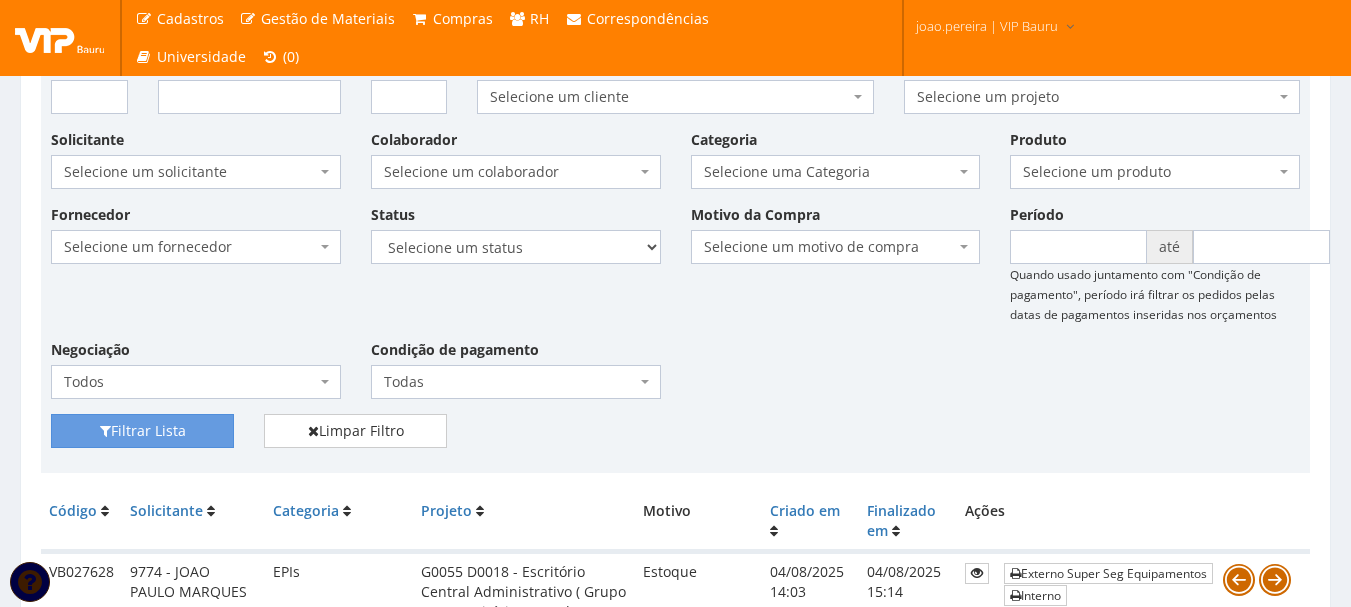 scroll, scrollTop: 0, scrollLeft: 0, axis: both 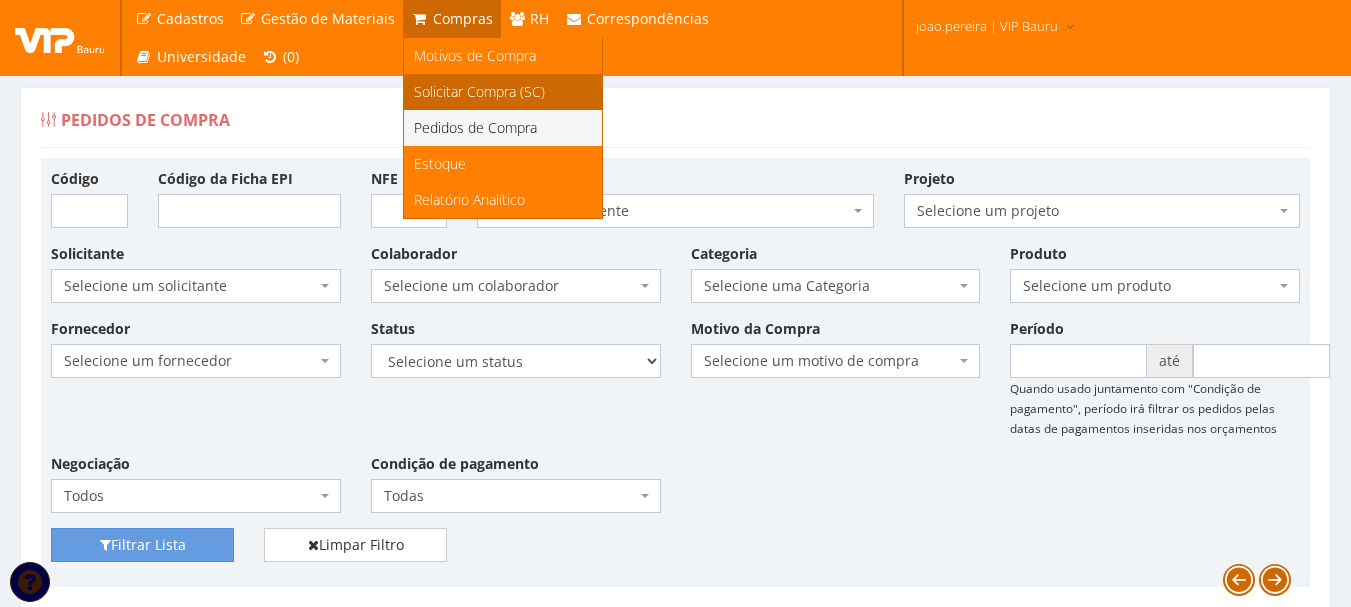 click on "Solicitar Compra (SC)" at bounding box center [479, 91] 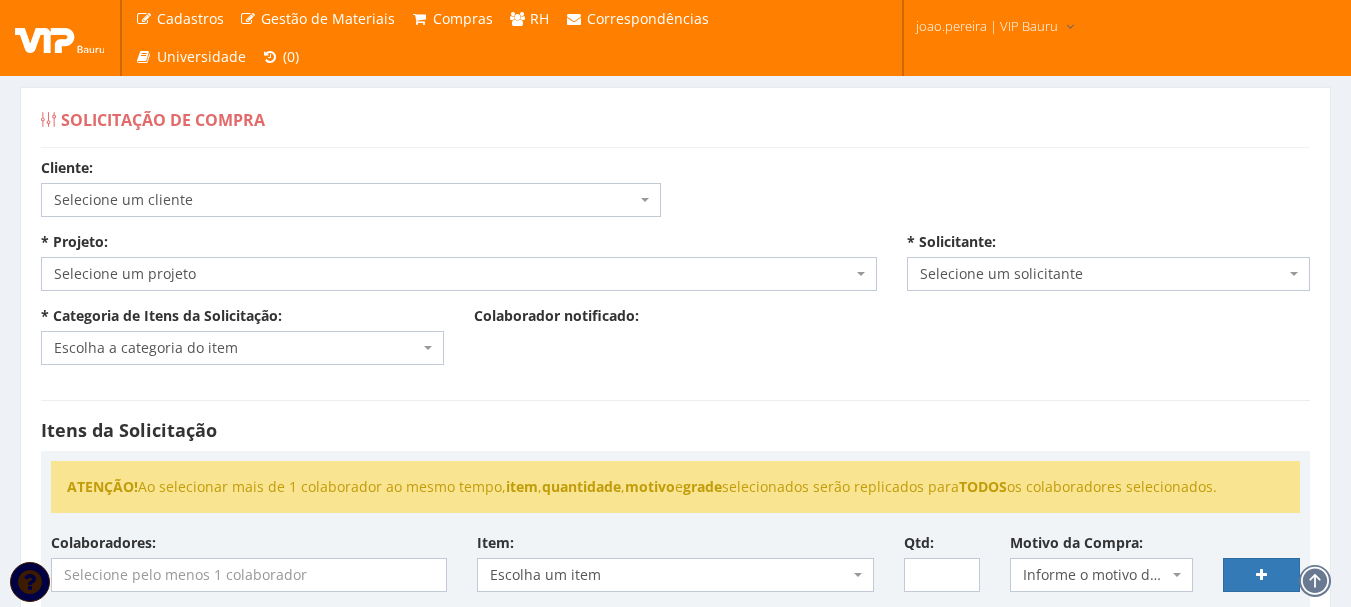 scroll, scrollTop: 0, scrollLeft: 0, axis: both 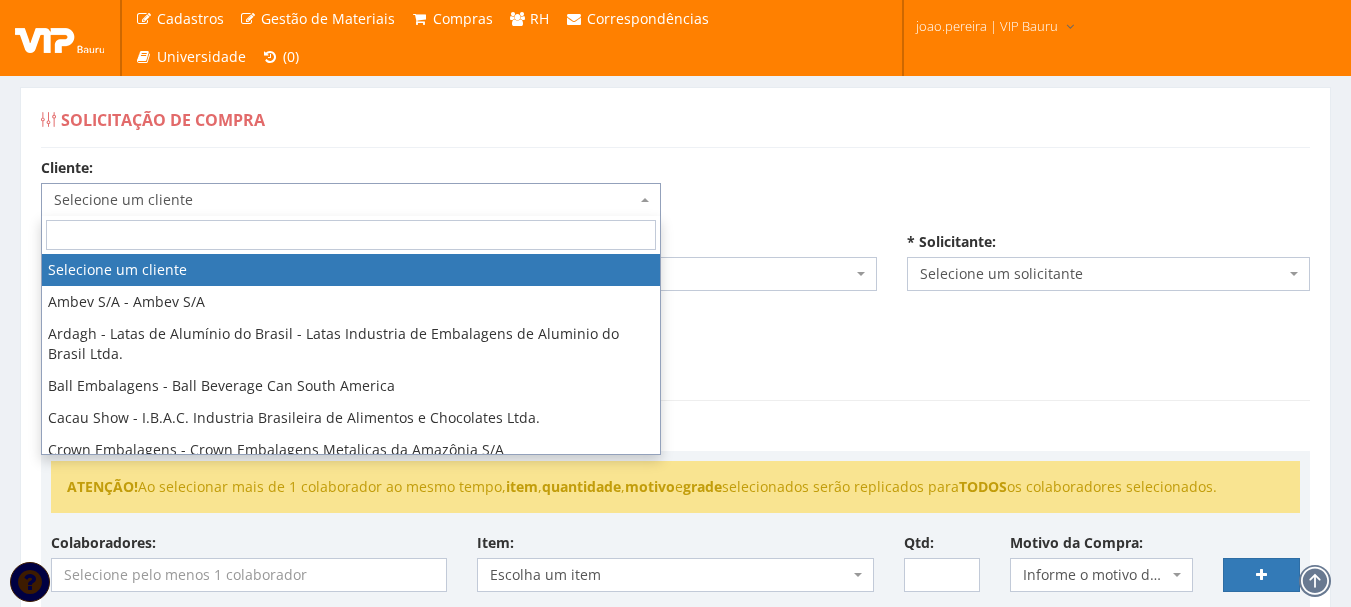click on "Selecione um cliente" at bounding box center [345, 200] 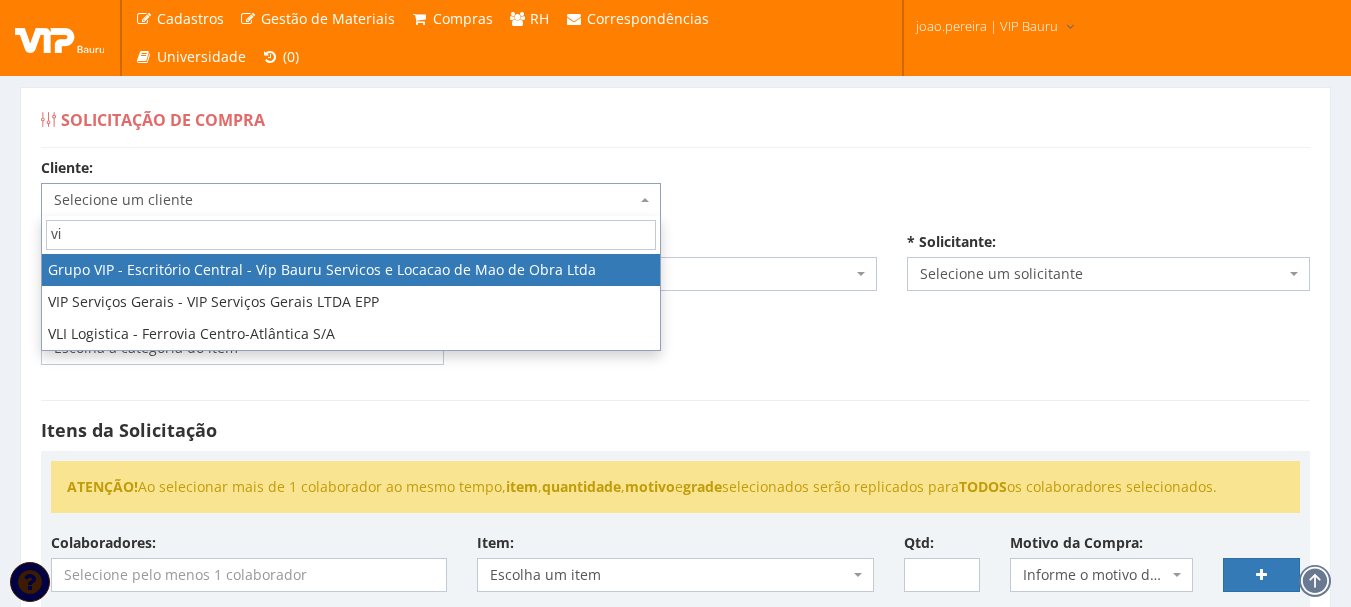 type on "vip" 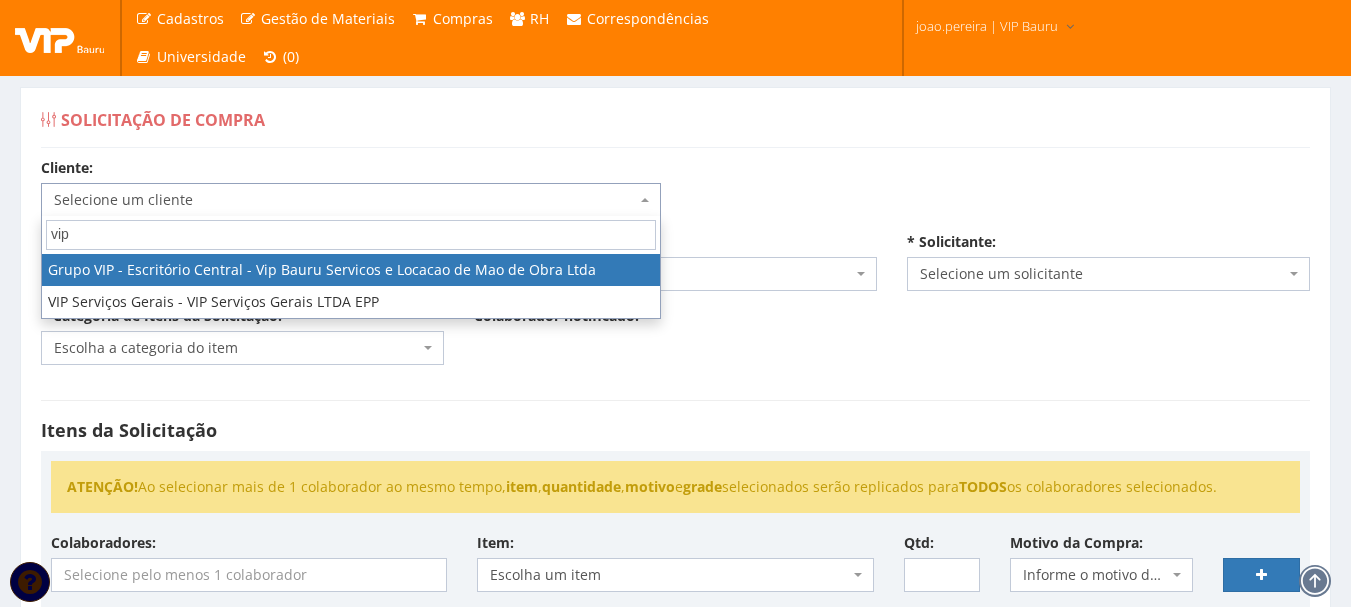 select on "16" 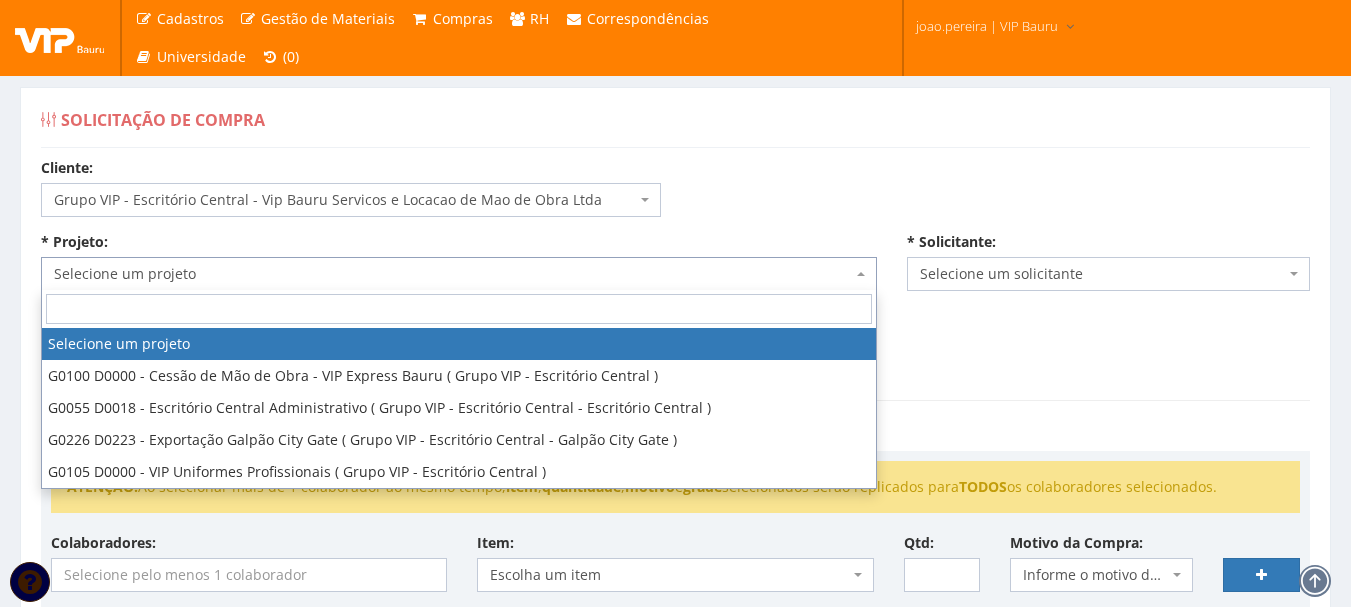 click on "Selecione um projeto" at bounding box center (453, 274) 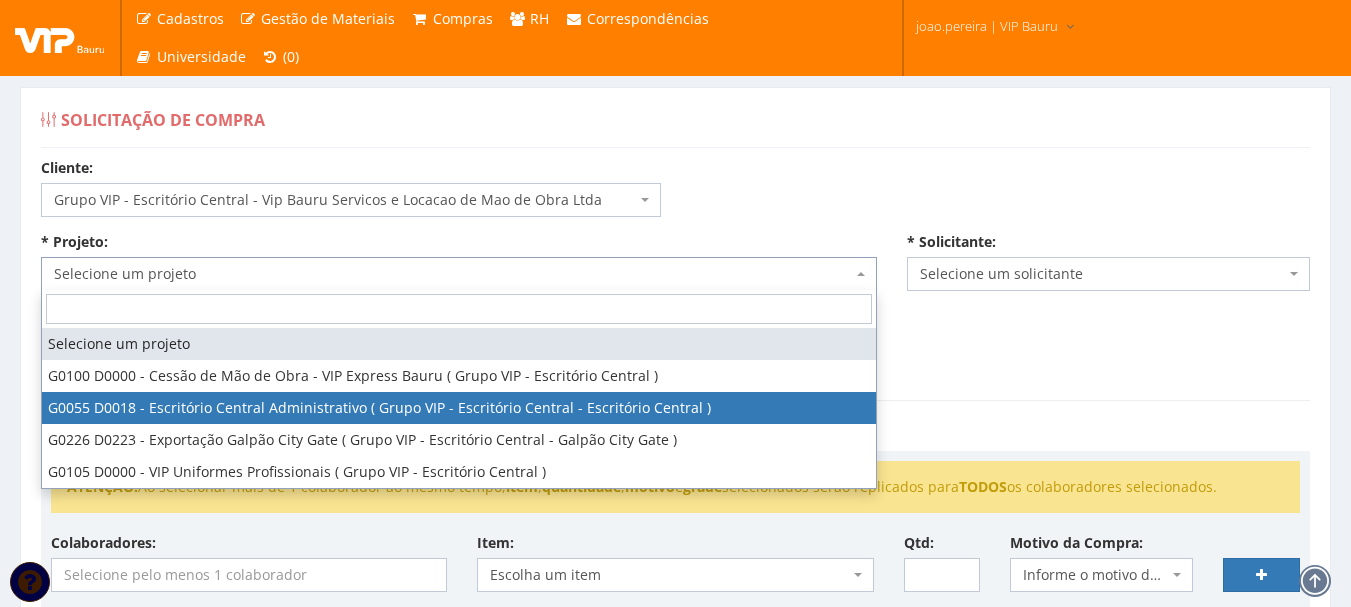 select on "55" 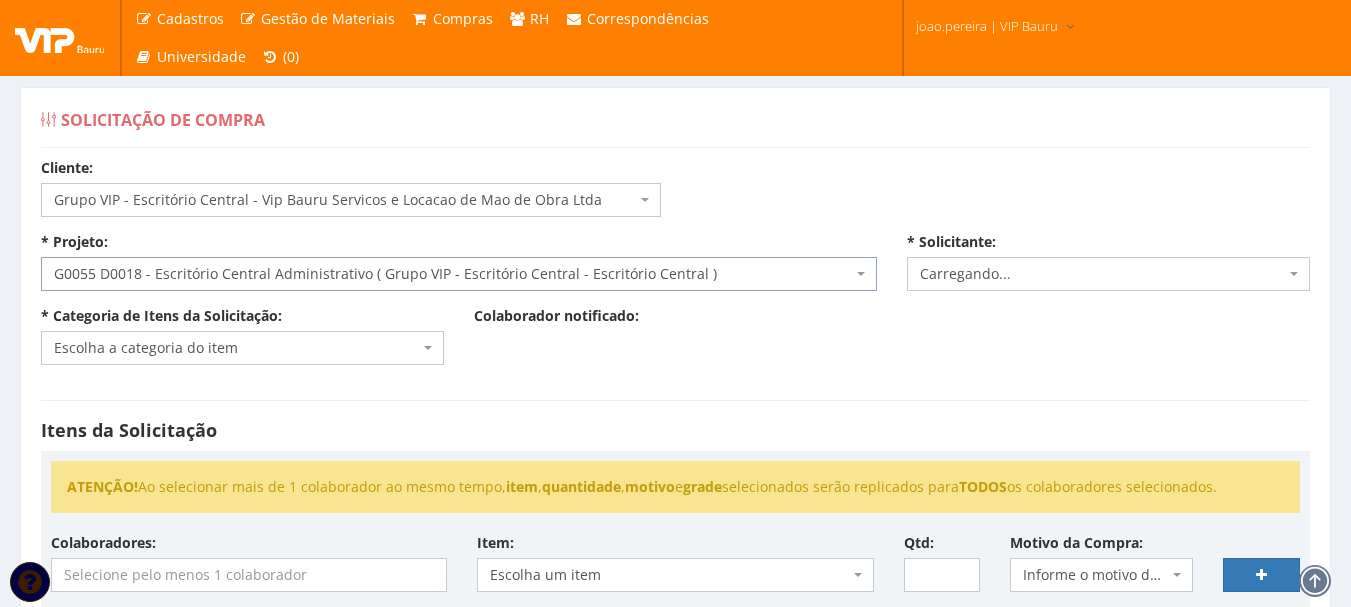 select on "4079" 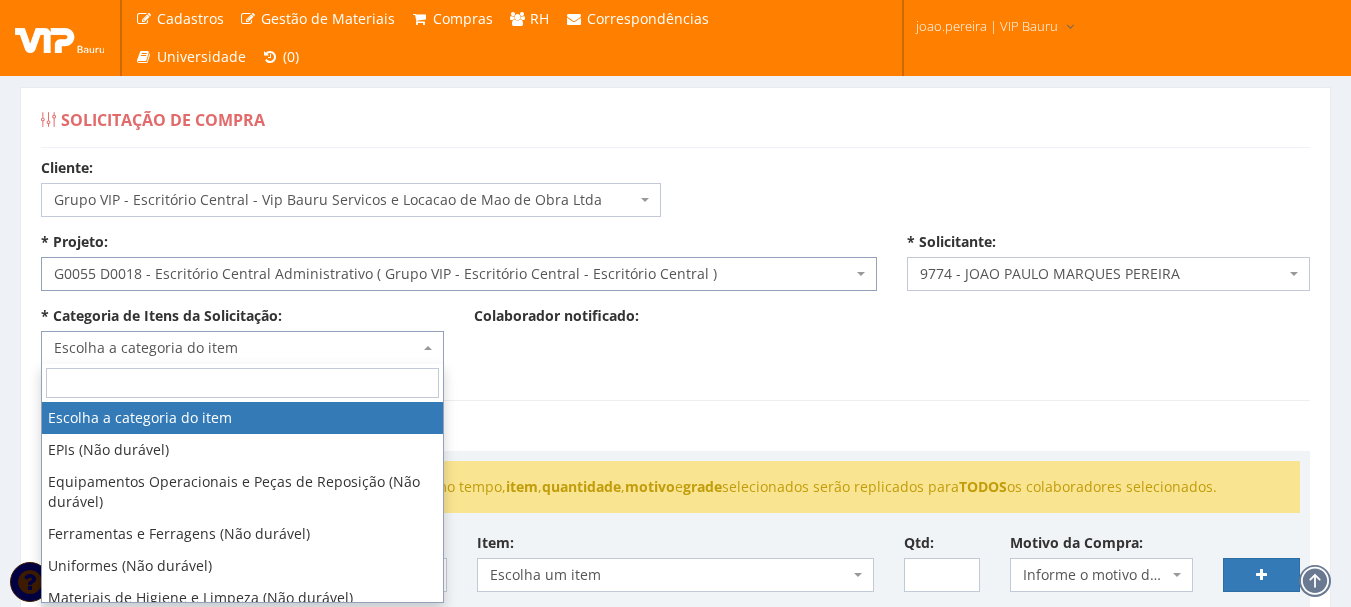 click at bounding box center [428, 348] 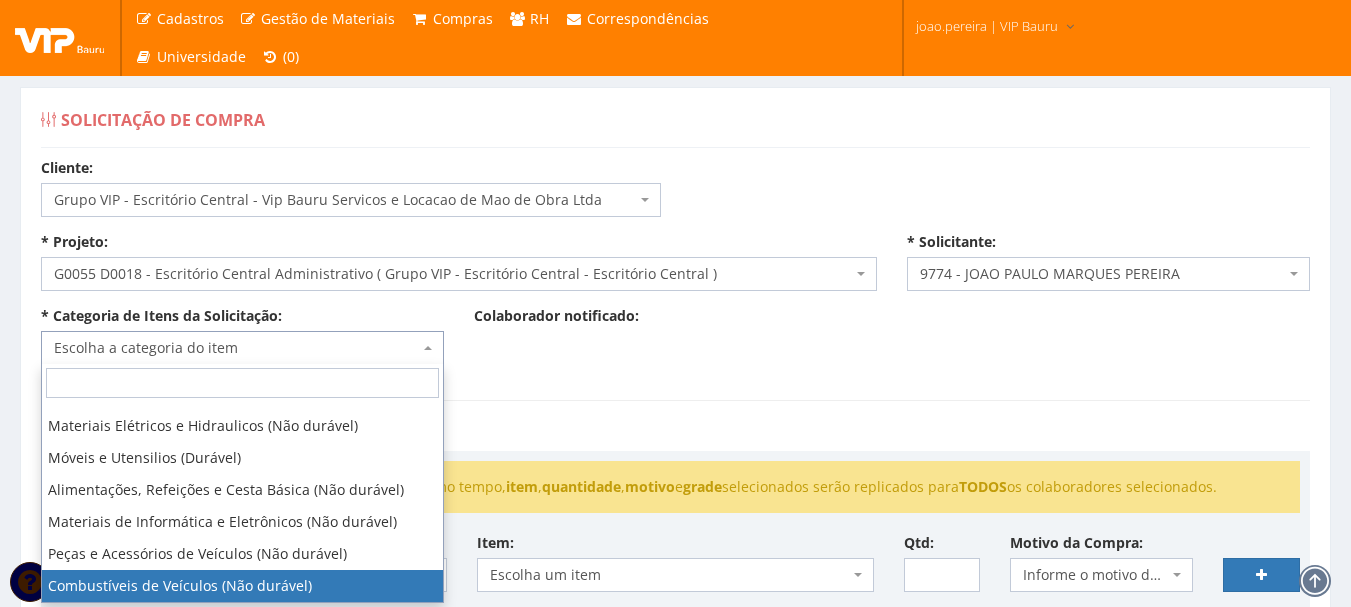 scroll, scrollTop: 236, scrollLeft: 0, axis: vertical 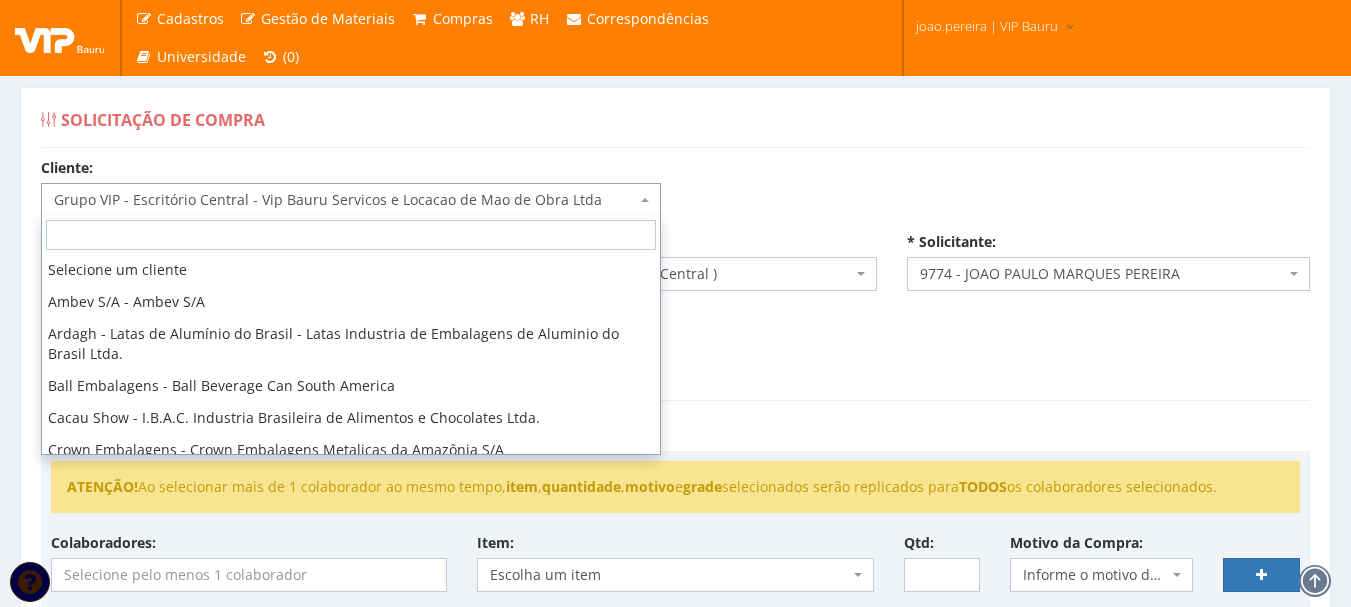 click on "Grupo VIP - Escritório Central - Vip Bauru Servicos e Locacao de Mao de Obra Ltda" at bounding box center [351, 200] 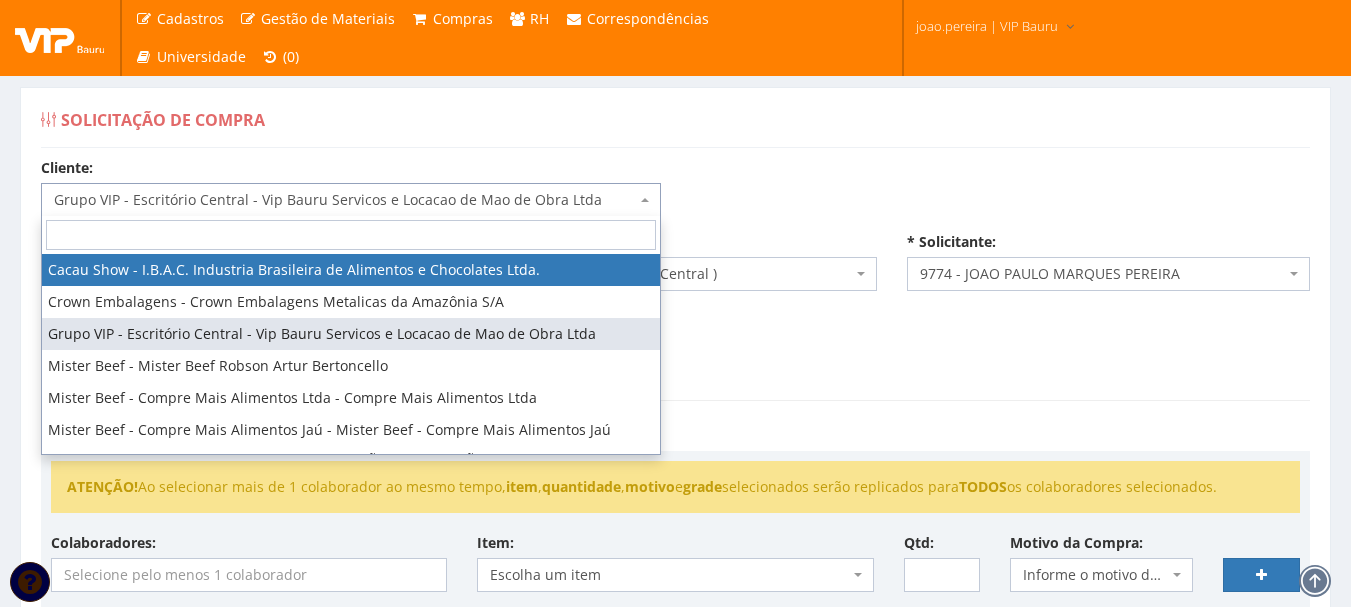 click at bounding box center (351, 235) 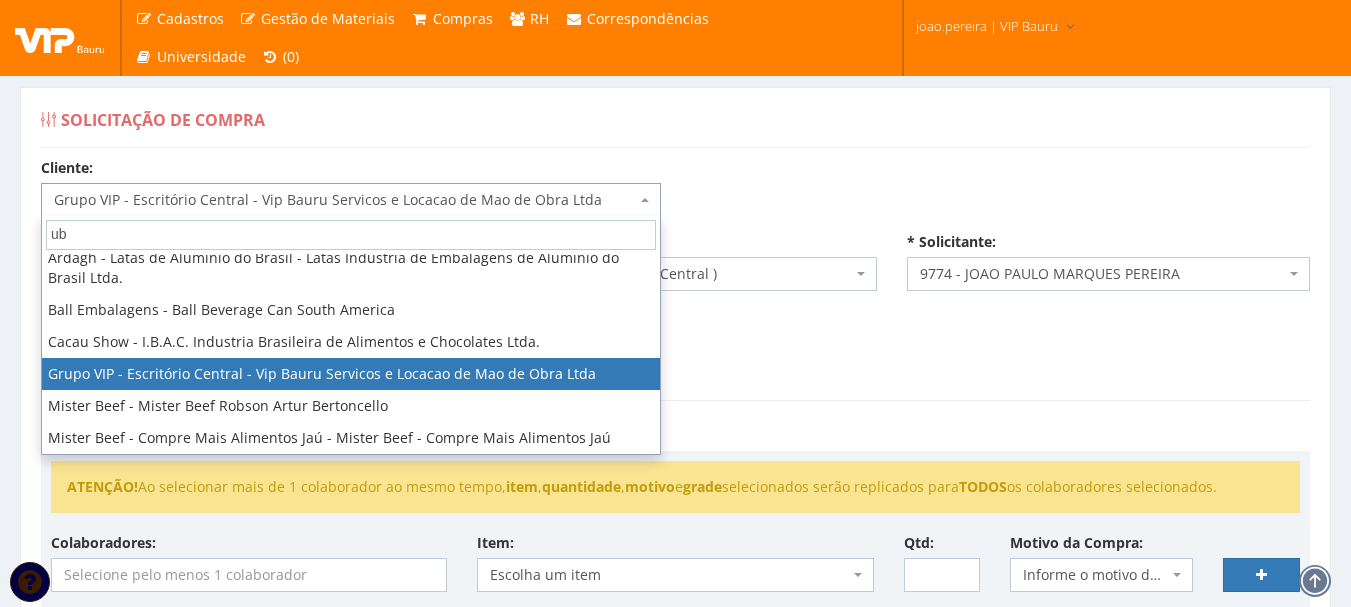 scroll, scrollTop: 0, scrollLeft: 0, axis: both 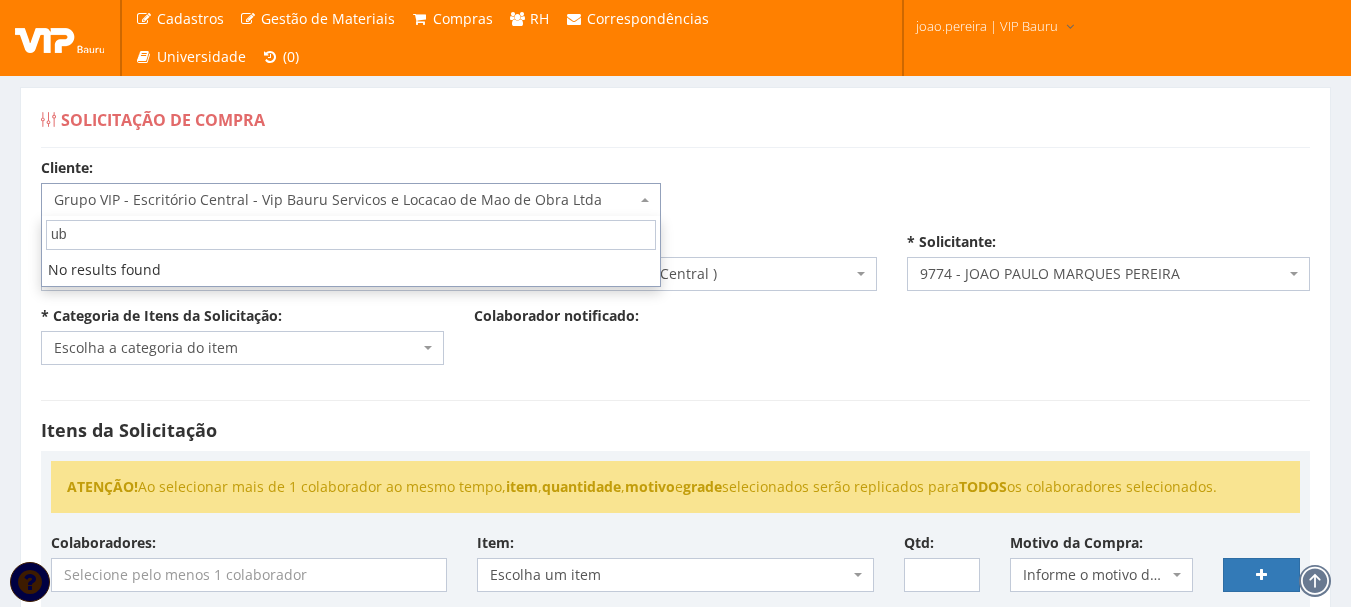 type on "u" 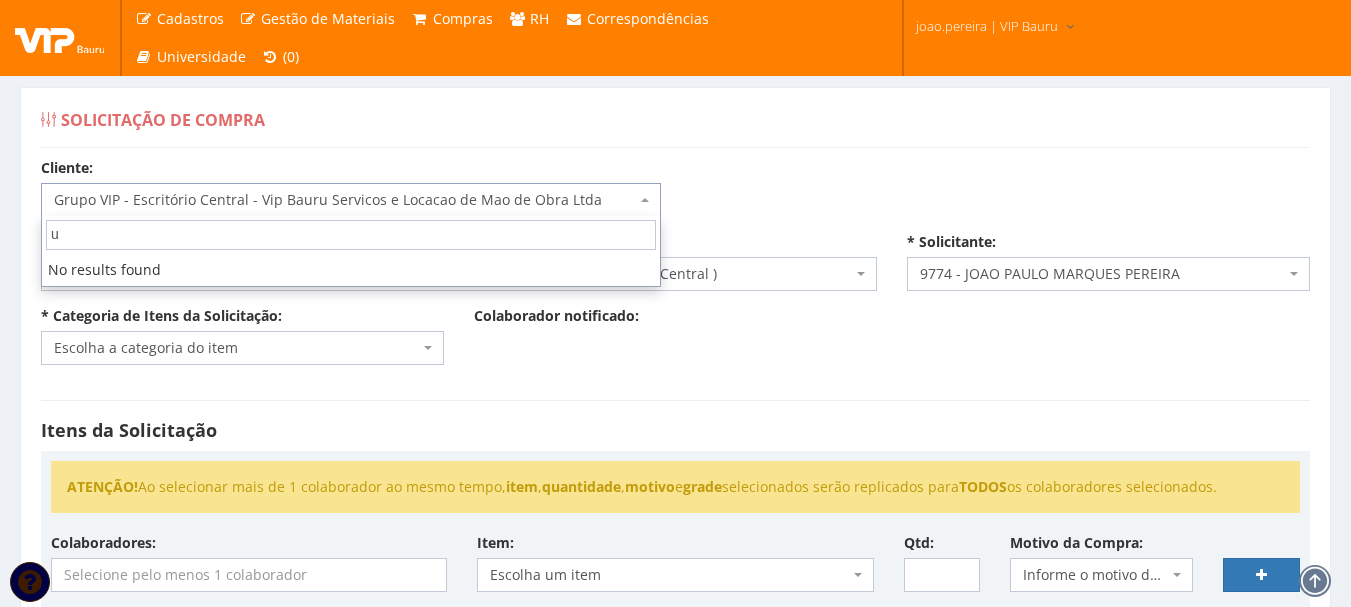 type 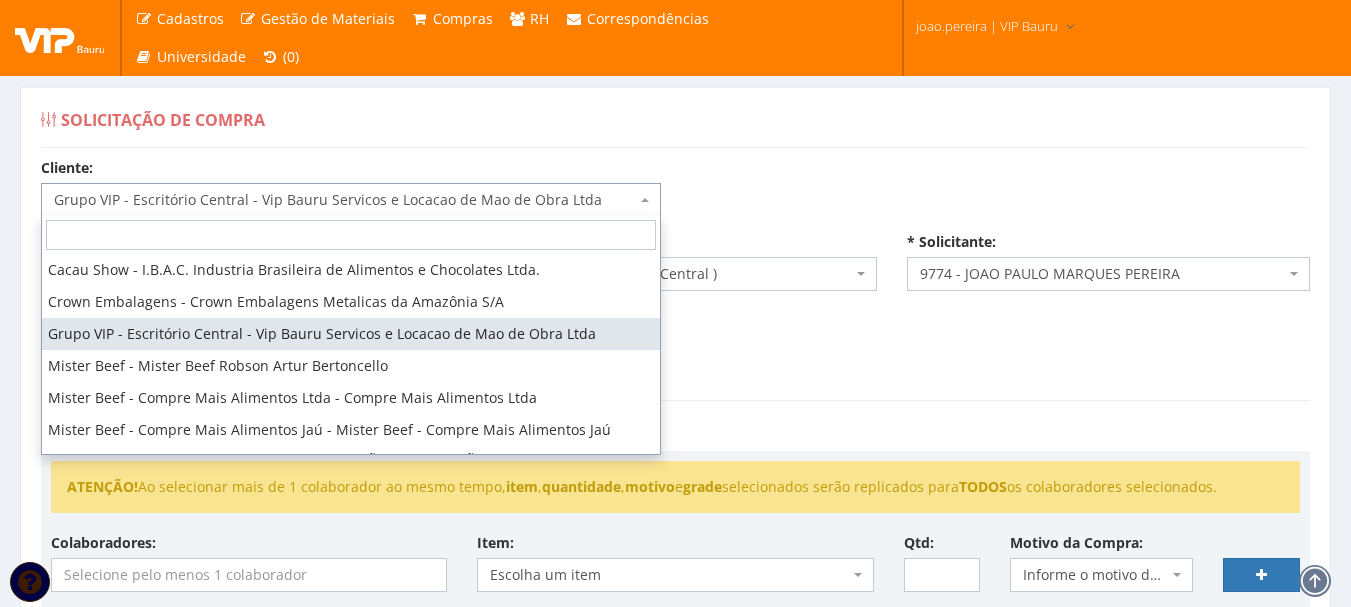 scroll, scrollTop: 256, scrollLeft: 0, axis: vertical 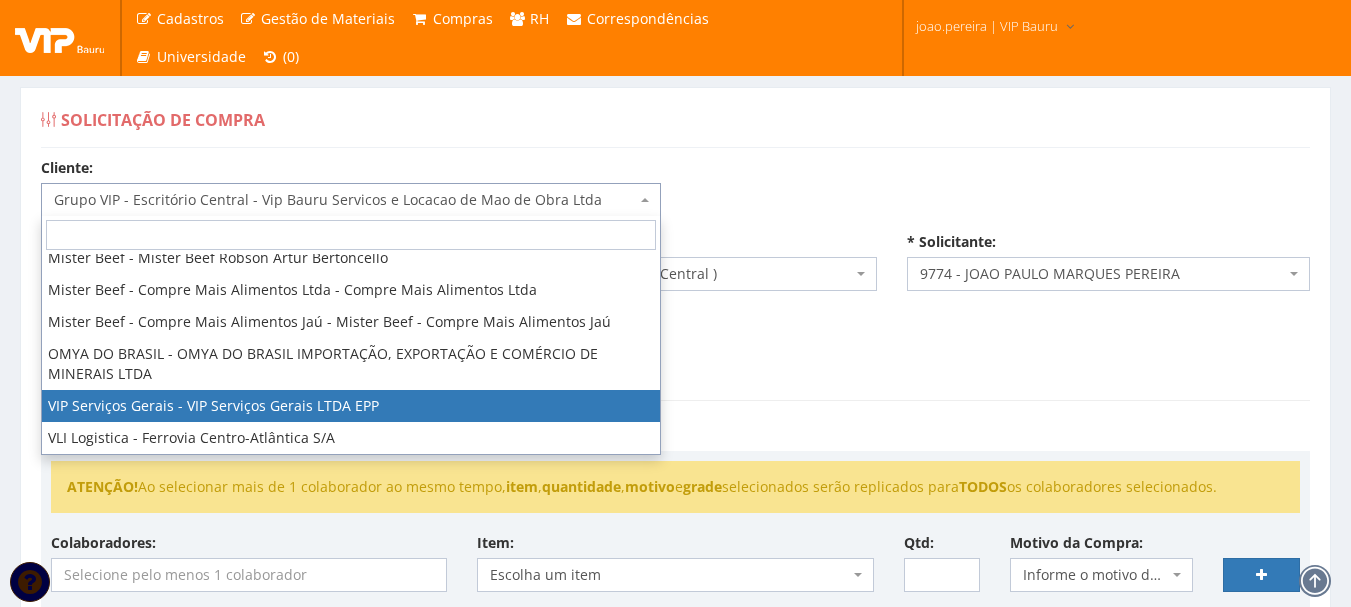 select on "35" 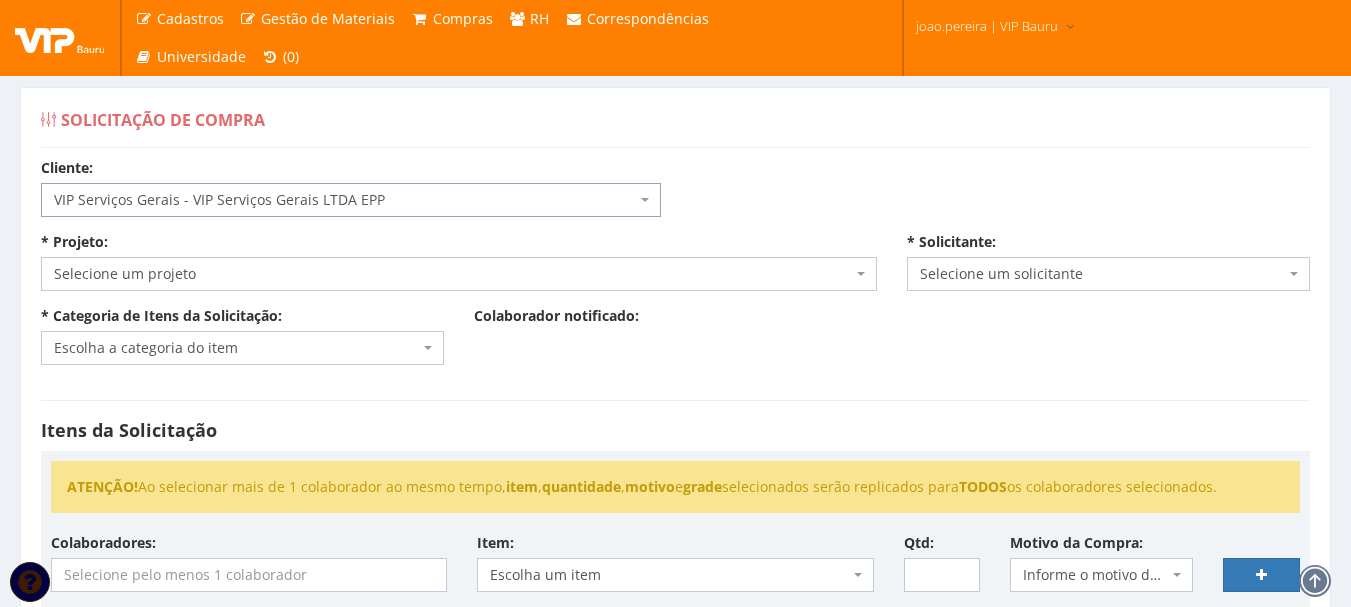 click on "Selecione um projeto" at bounding box center [453, 274] 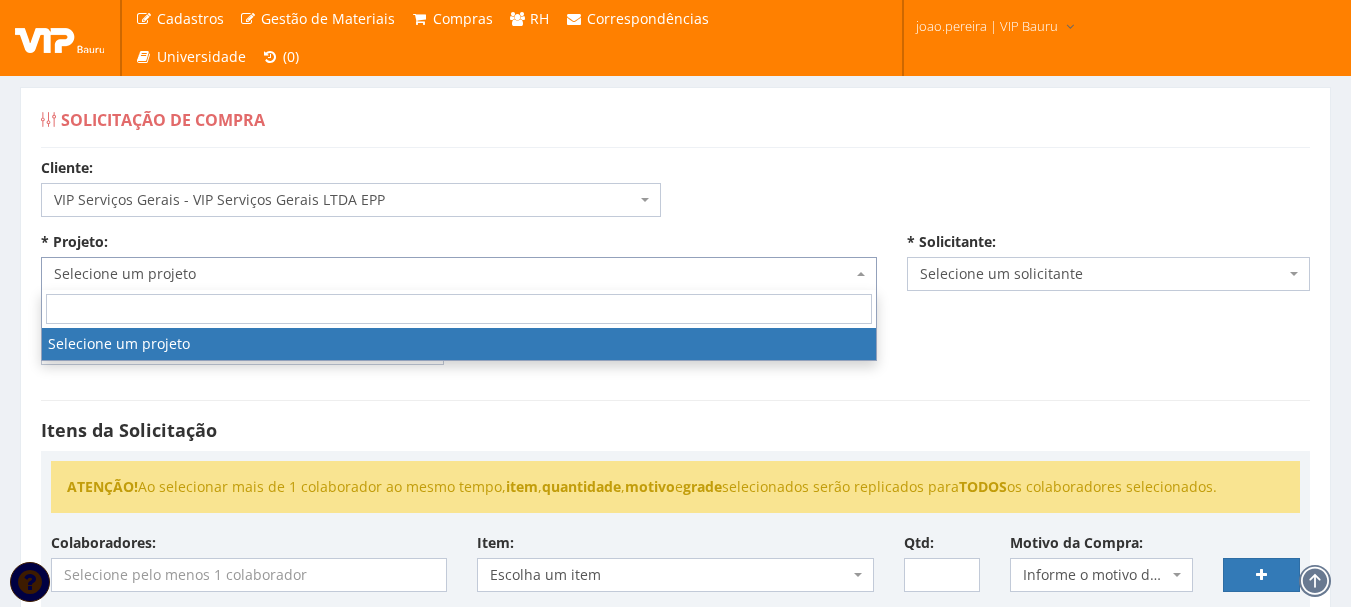 click at bounding box center [459, 309] 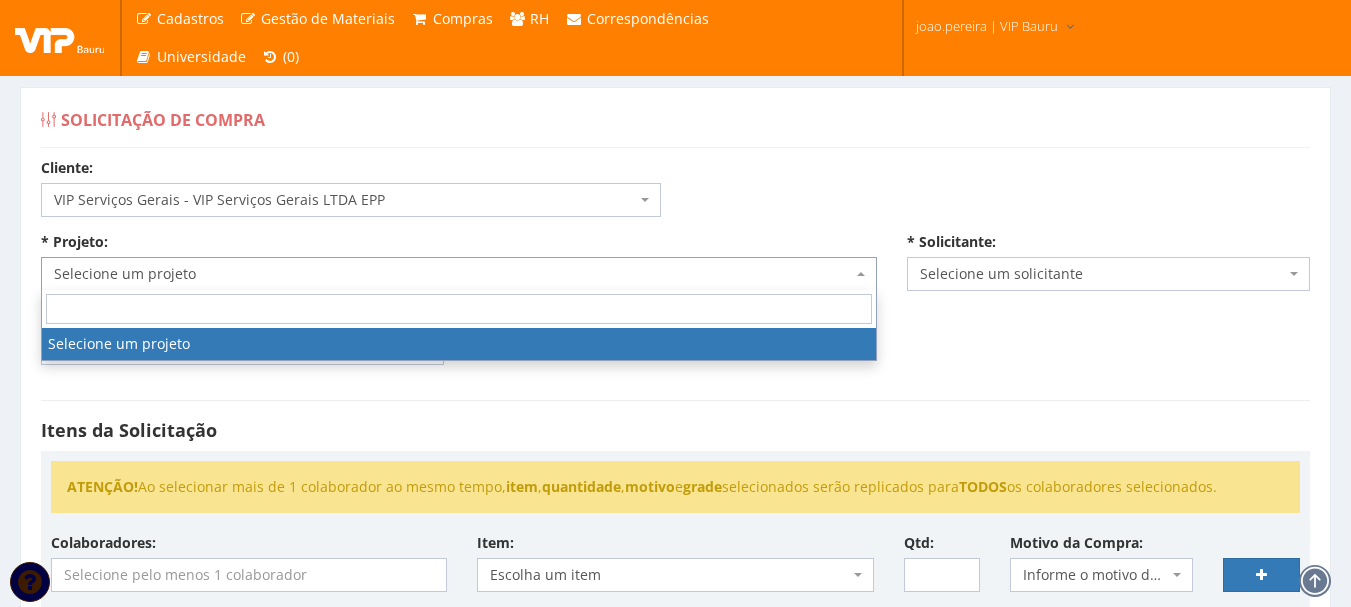 click on "Cliente:
Selecione um cliente Ambev S/A - Ambev S/A Ardagh - Latas de Alumínio do Brasil - Latas Industria de Embalagens de Aluminio do Brasil Ltda. Ball Embalagens - Ball Beverage Can South America Cacau Show - I.B.A.C. Industria Brasileira de Alimentos e Chocolates Ltda. Crown Embalagens - Crown Embalagens Metalicas da Amazônia S/A Grupo VIP - Escritório Central - Vip Bauru Servicos e Locacao de Mao de Obra Ltda Mister Beef - Mister Beef Robson Artur Bertoncello Mister Beef  -  Compre Mais Alimentos Ltda - Compre Mais Alimentos Ltda Mister Beef - Compre Mais Alimentos Jaú - Mister Beef - Compre Mais Alimentos Jaú OMYA DO BRASIL - OMYA DO BRASIL IMPORTAÇÃO, EXPORTAÇÃO E COMÉRCIO DE MINERAIS LTDA VIP Serviços Gerais - VIP Serviços Gerais LTDA EPP VLI Logistica - Ferrovia Centro-Atlântica S/A VIP Serviços Gerais - VIP Serviços Gerais LTDA EPP
* Projeto:
Selecione um projeto Selecione um projeto
?" at bounding box center [675, 603] 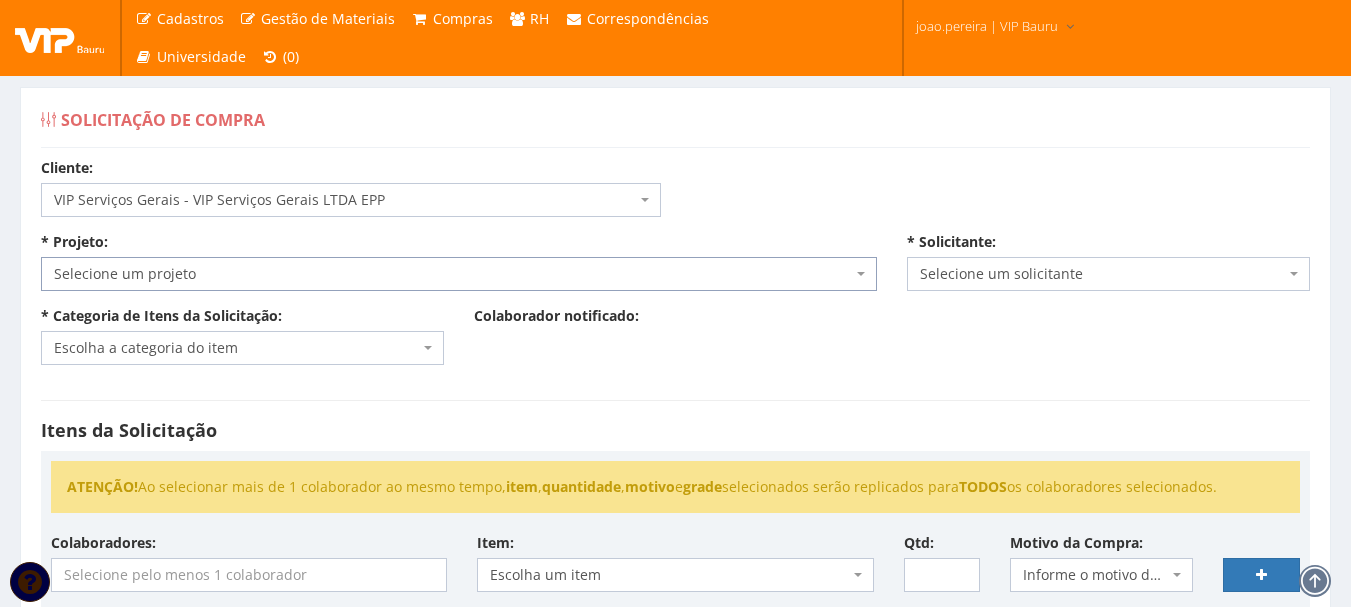 click on "Selecione um projeto" at bounding box center [453, 274] 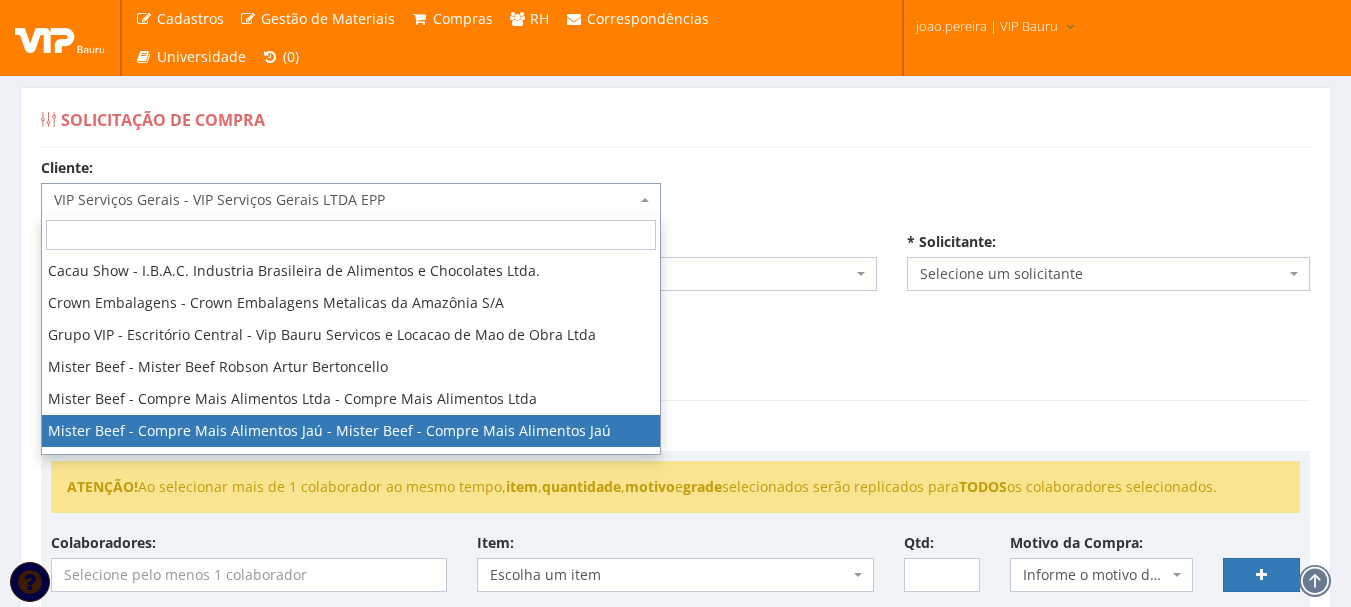 scroll, scrollTop: 0, scrollLeft: 0, axis: both 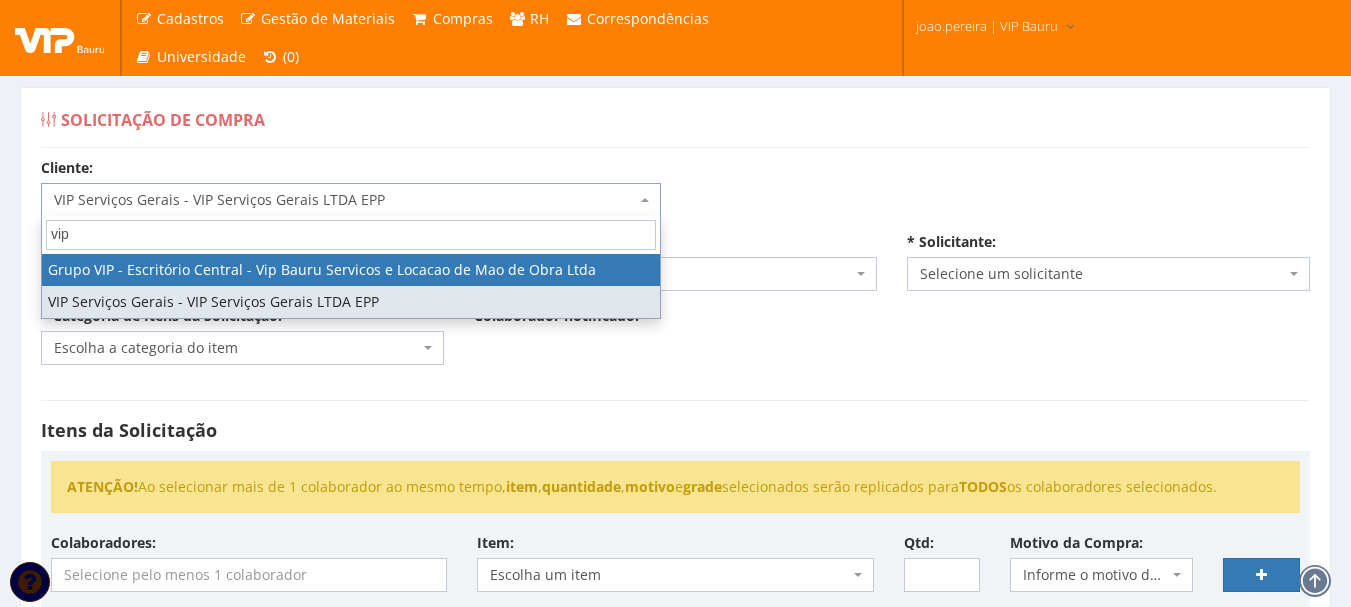 type on "vip" 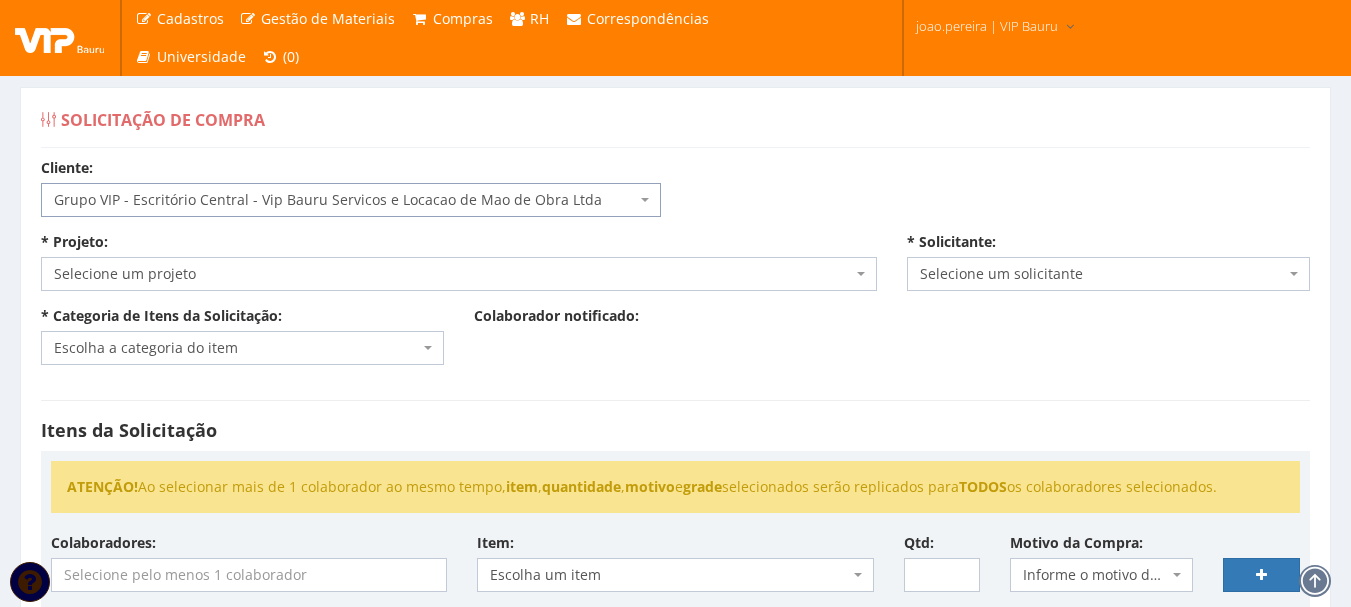 click on "Selecione um projeto" at bounding box center [459, 274] 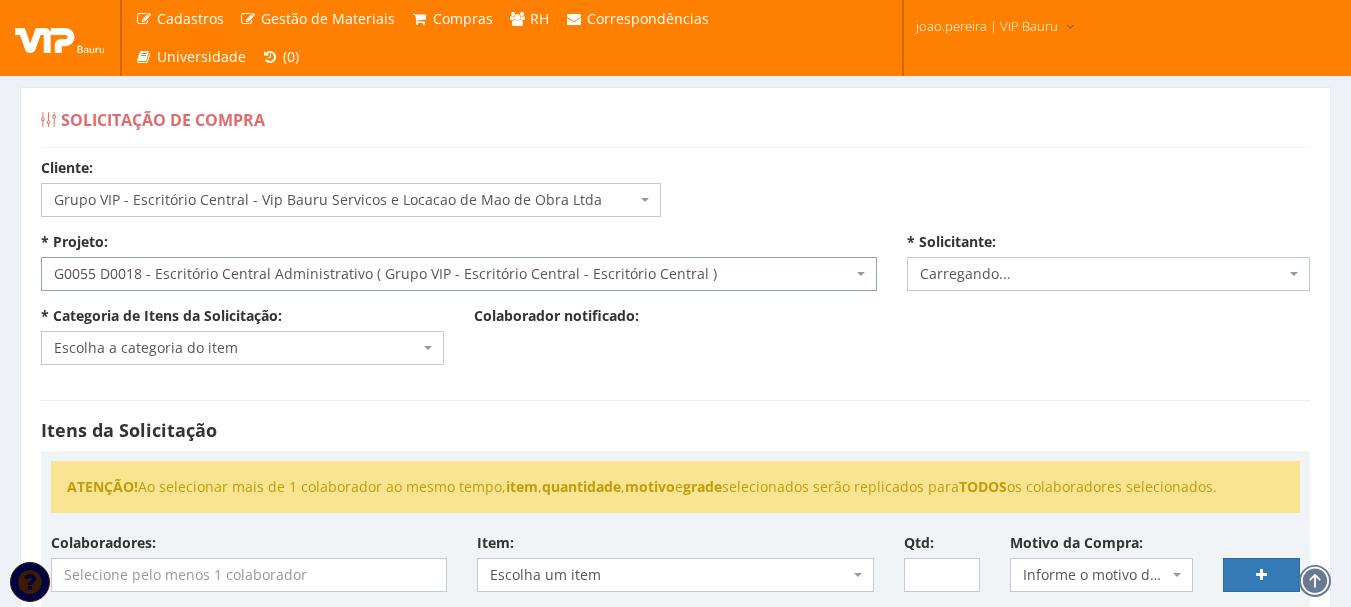 click on "Escolha a categoria do item" at bounding box center [242, 348] 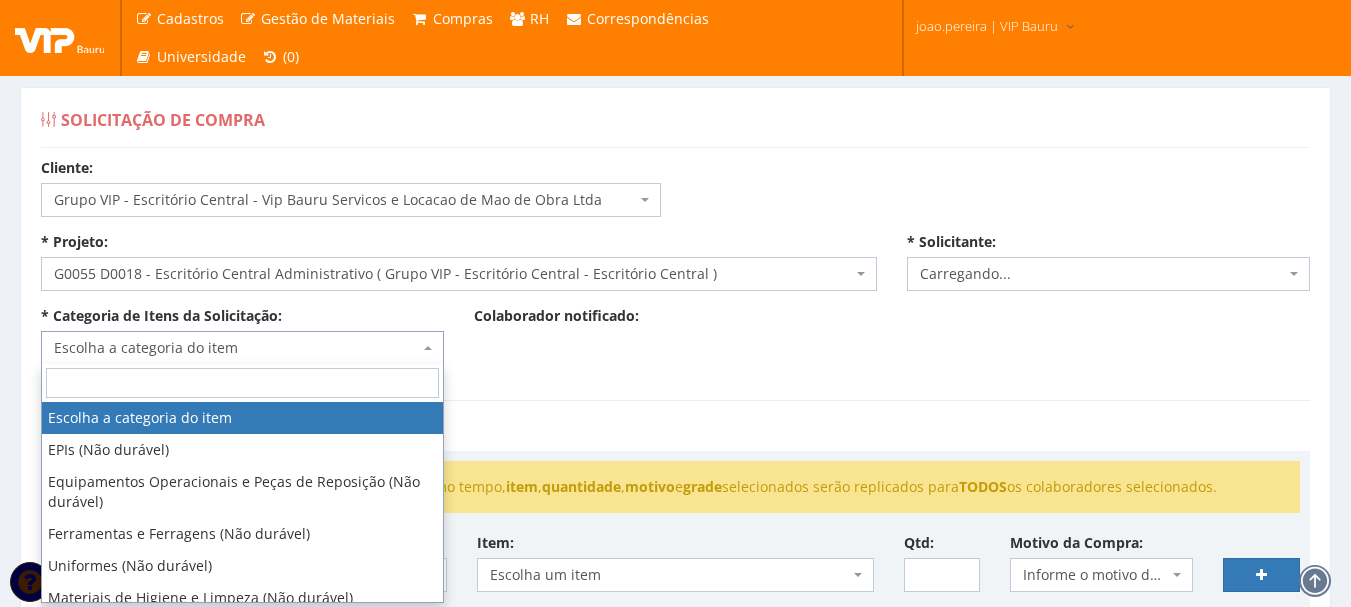select on "4079" 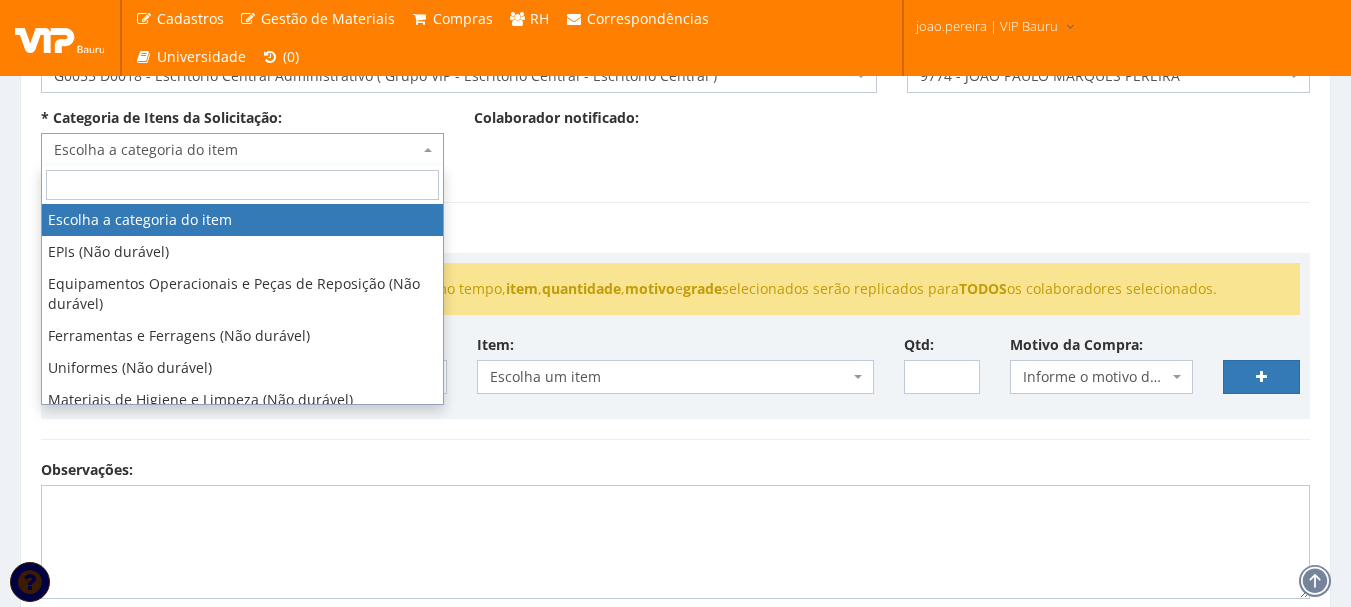 scroll, scrollTop: 200, scrollLeft: 0, axis: vertical 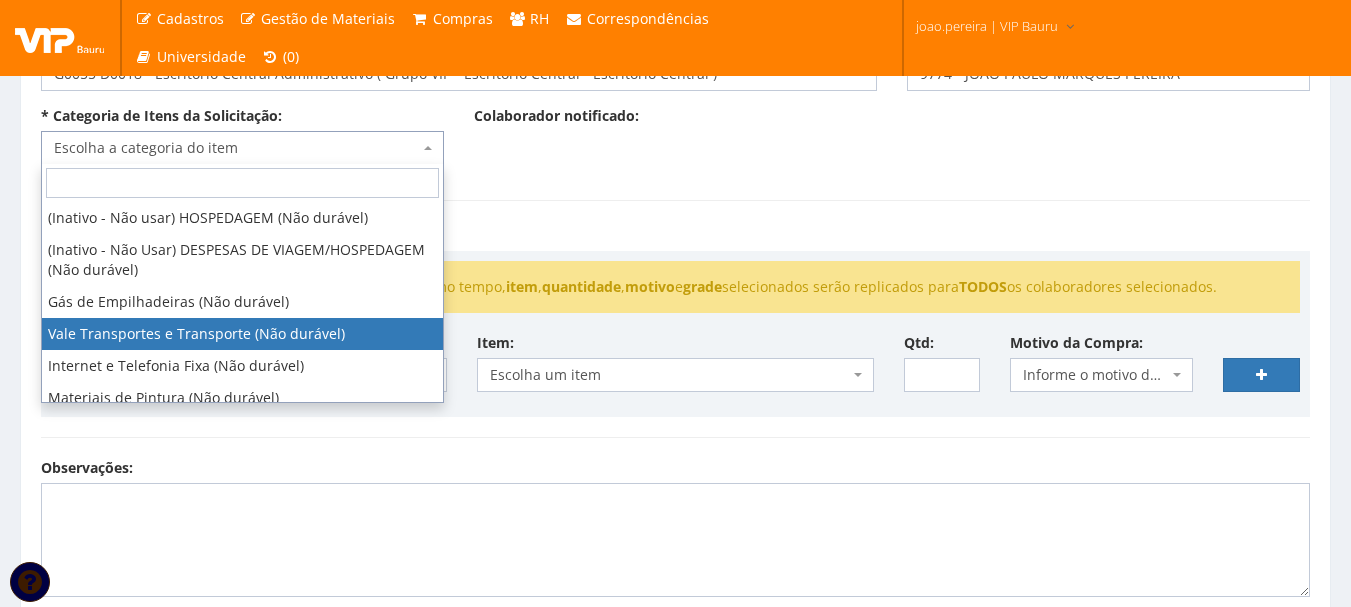 select on "45" 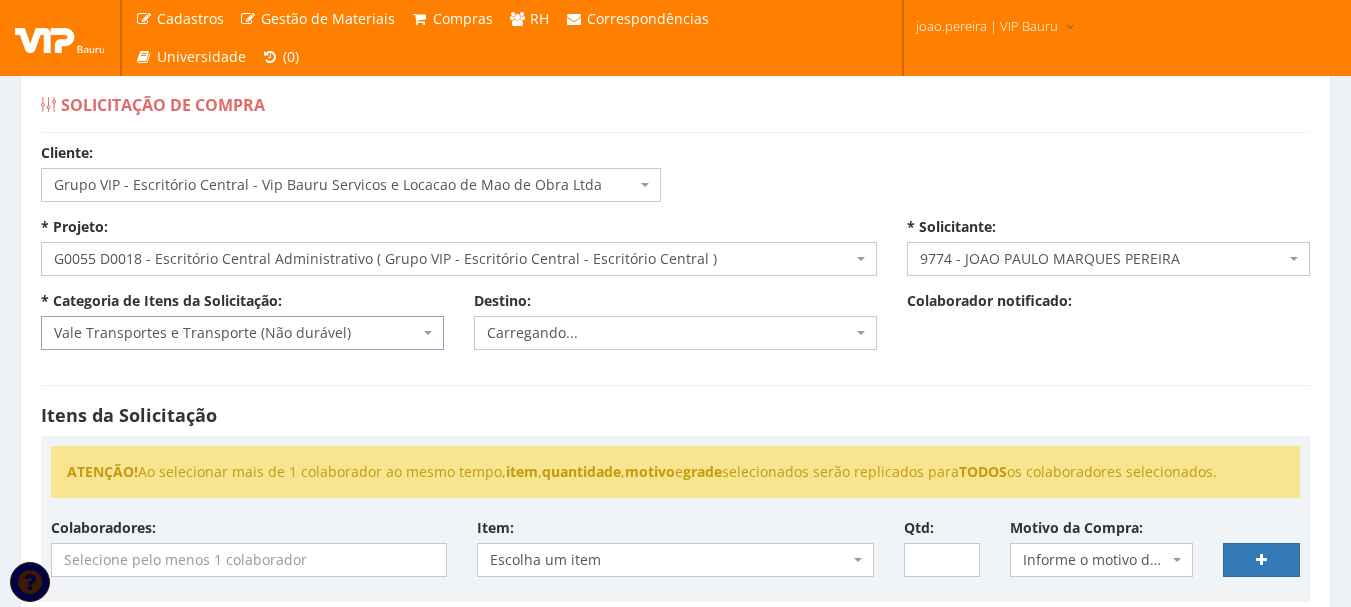 scroll, scrollTop: 0, scrollLeft: 0, axis: both 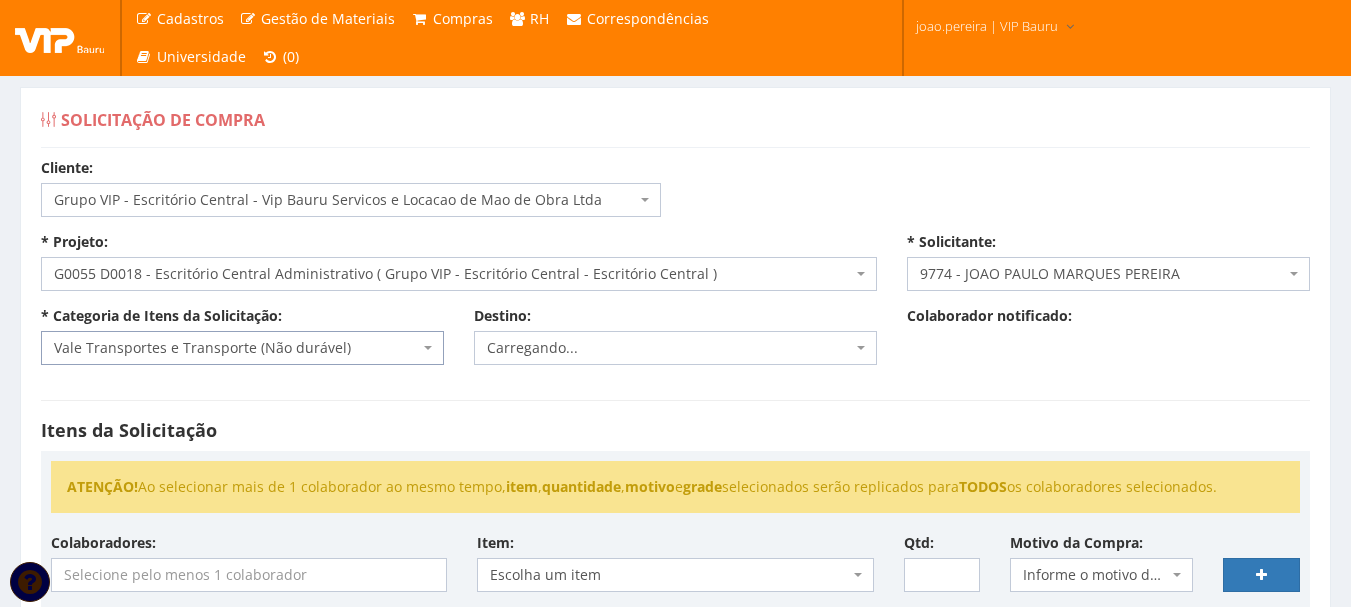 click on "Carregando..." at bounding box center (675, 348) 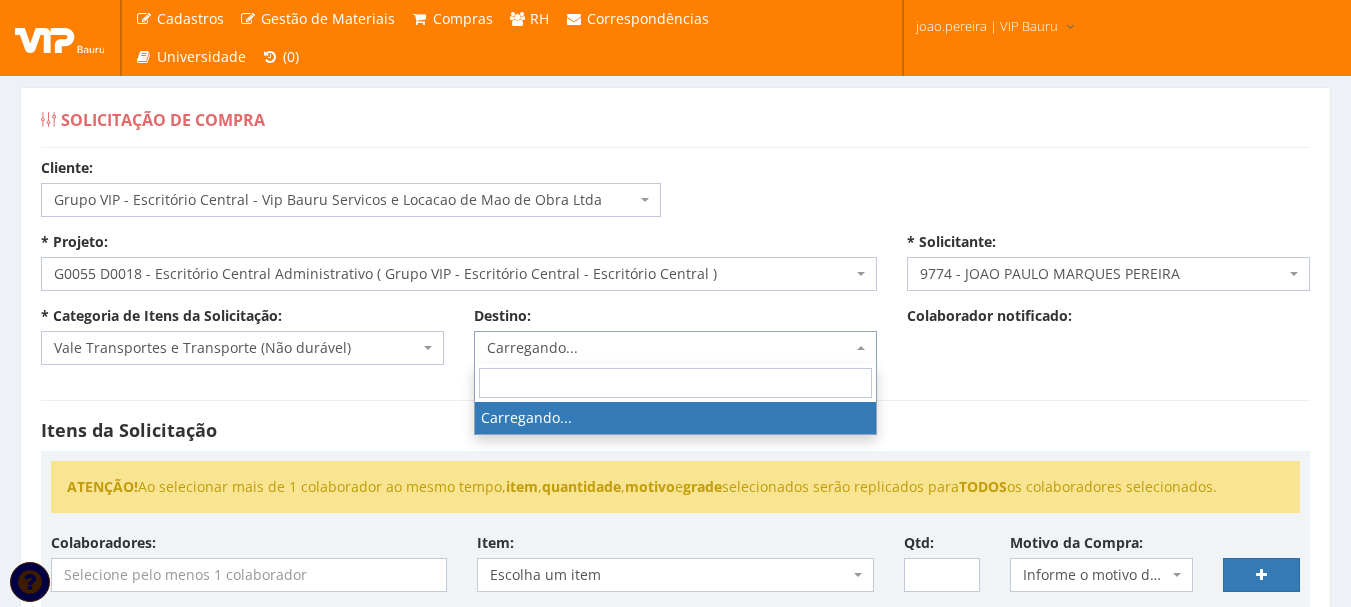 click at bounding box center [675, 383] 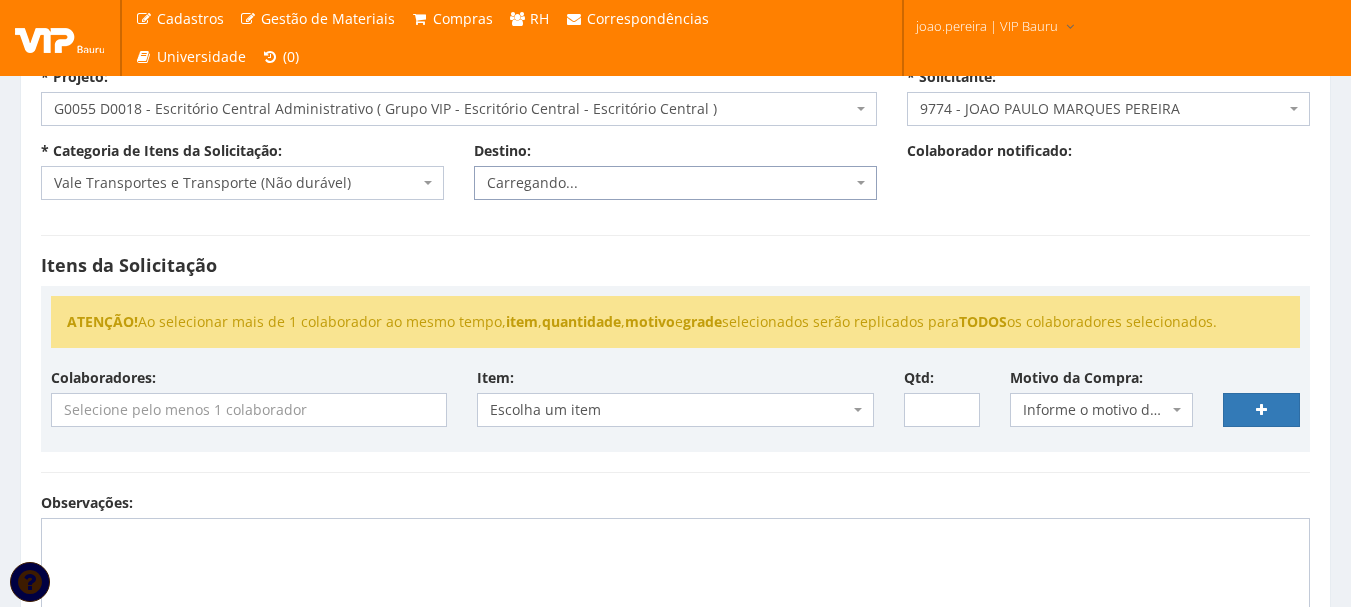 scroll, scrollTop: 200, scrollLeft: 0, axis: vertical 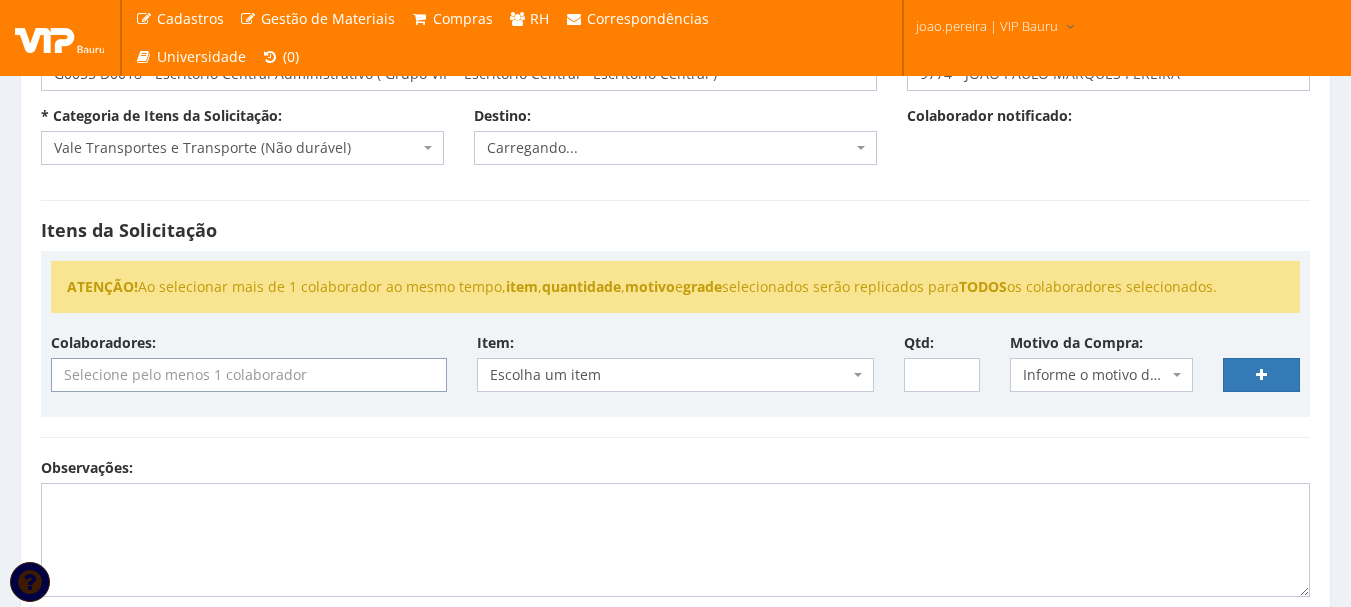 click at bounding box center (249, 375) 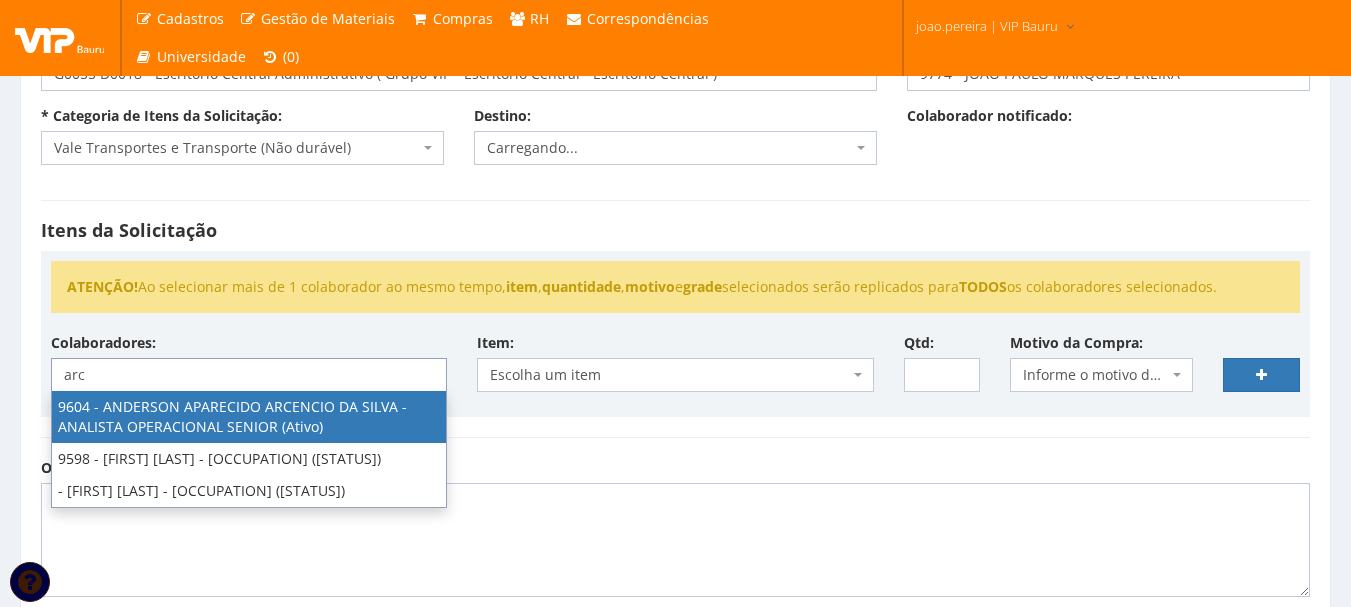 type on "arc" 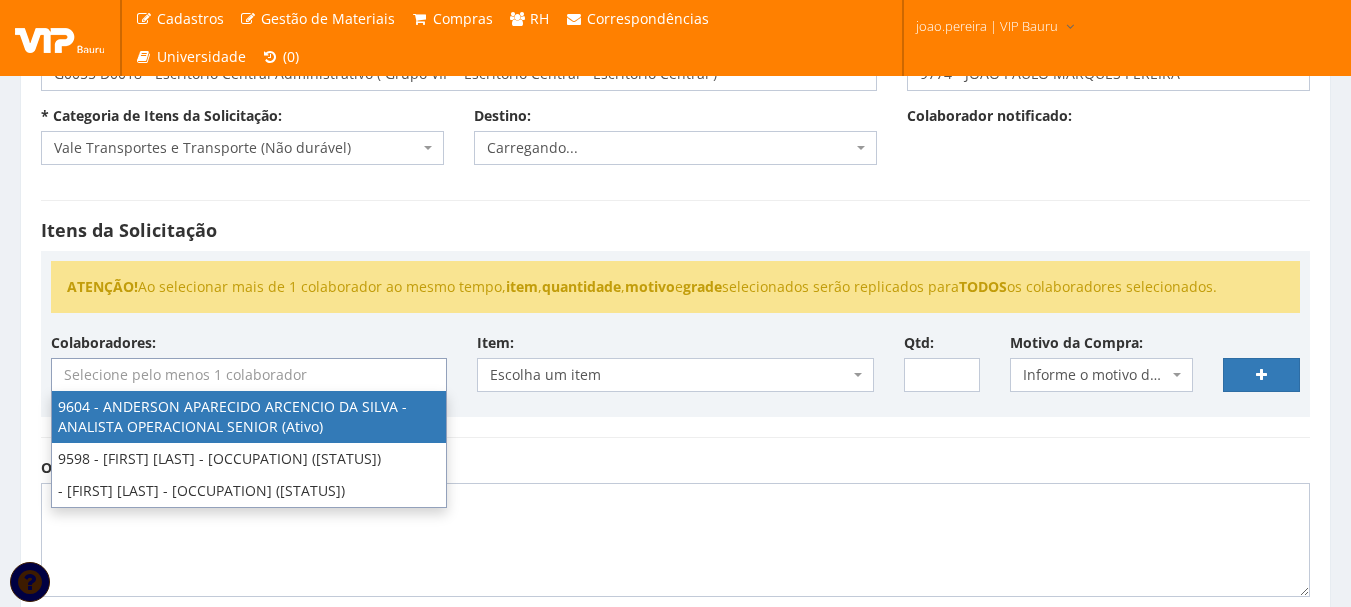 scroll, scrollTop: 60, scrollLeft: 0, axis: vertical 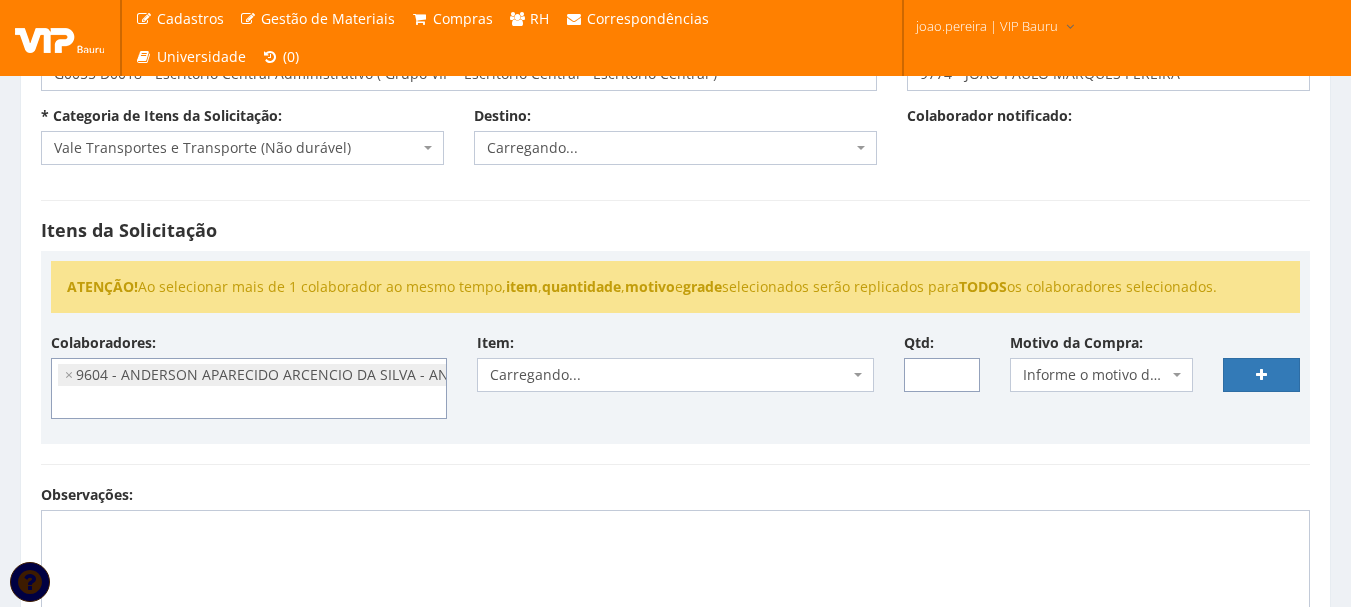 click on "Qtd:" at bounding box center (942, 375) 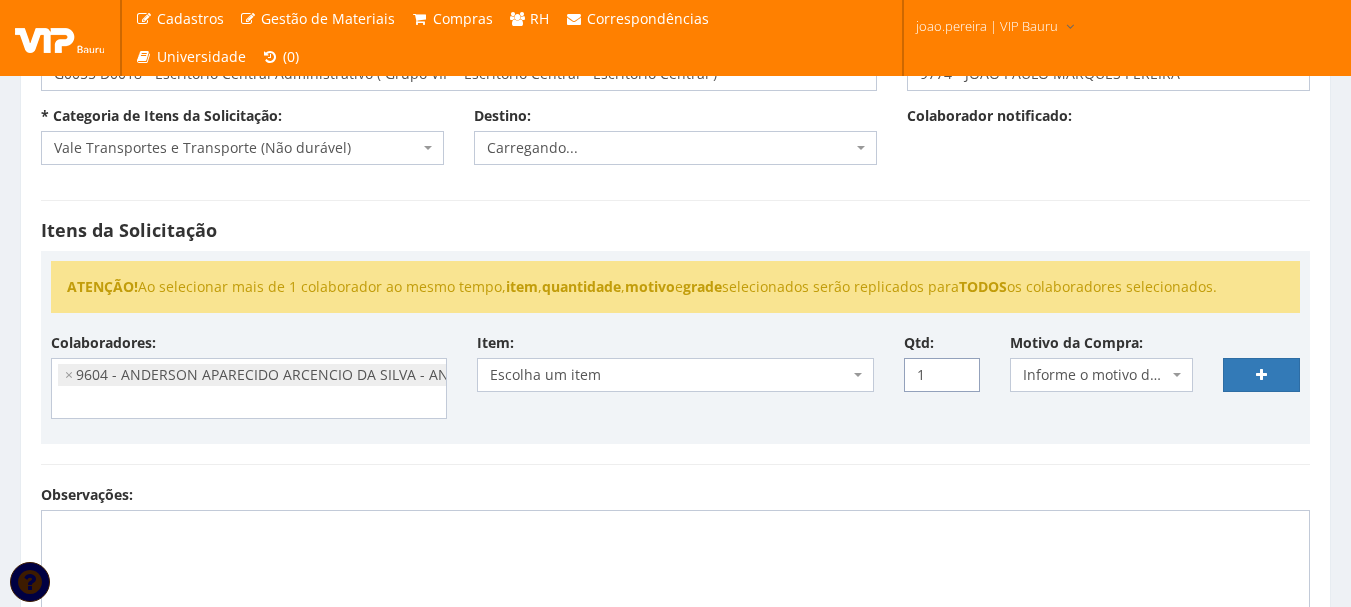 type on "1" 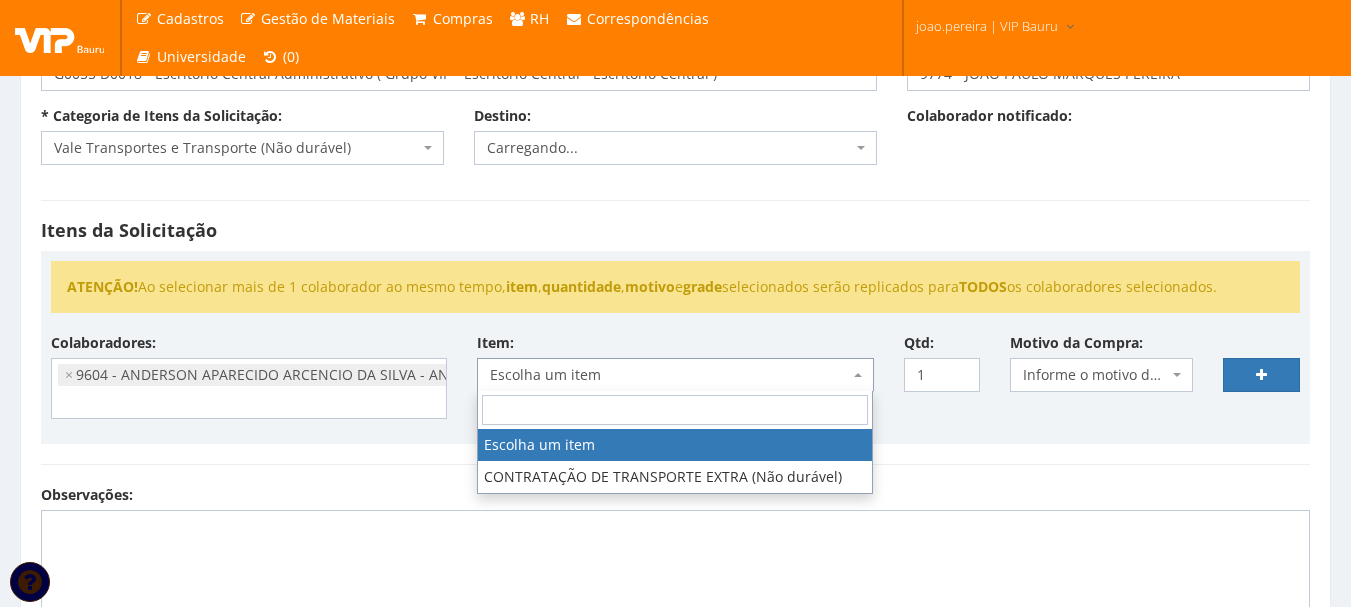 click on "Escolha um item" at bounding box center [675, 375] 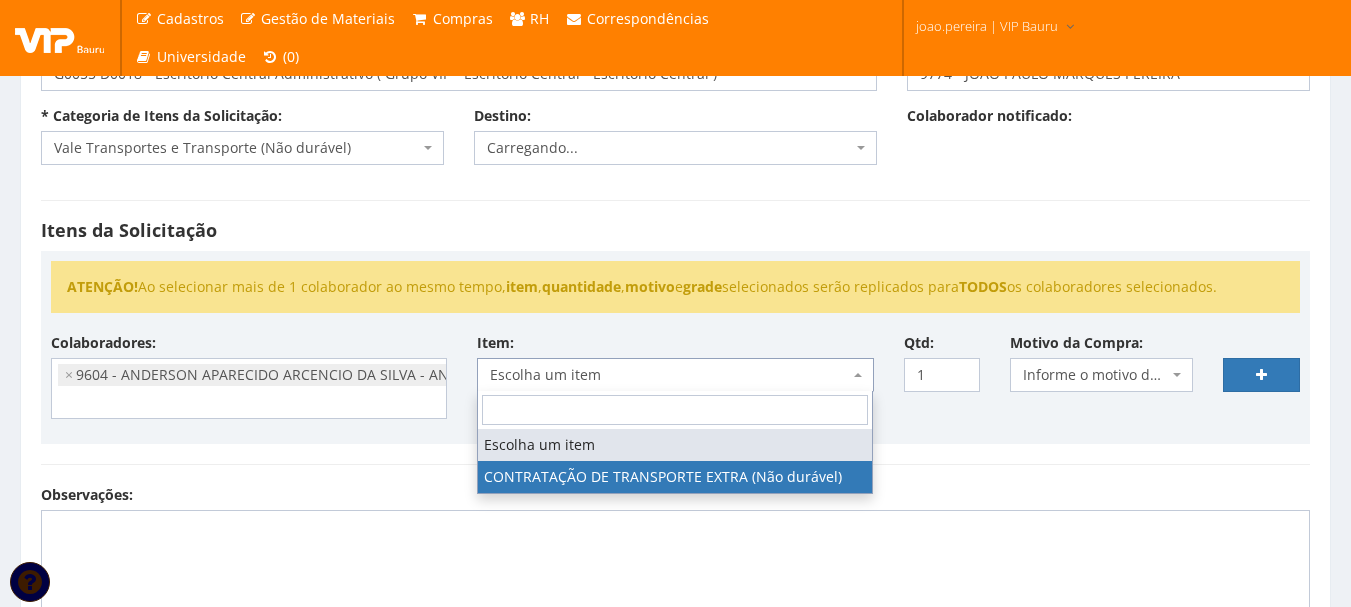 select on "1939" 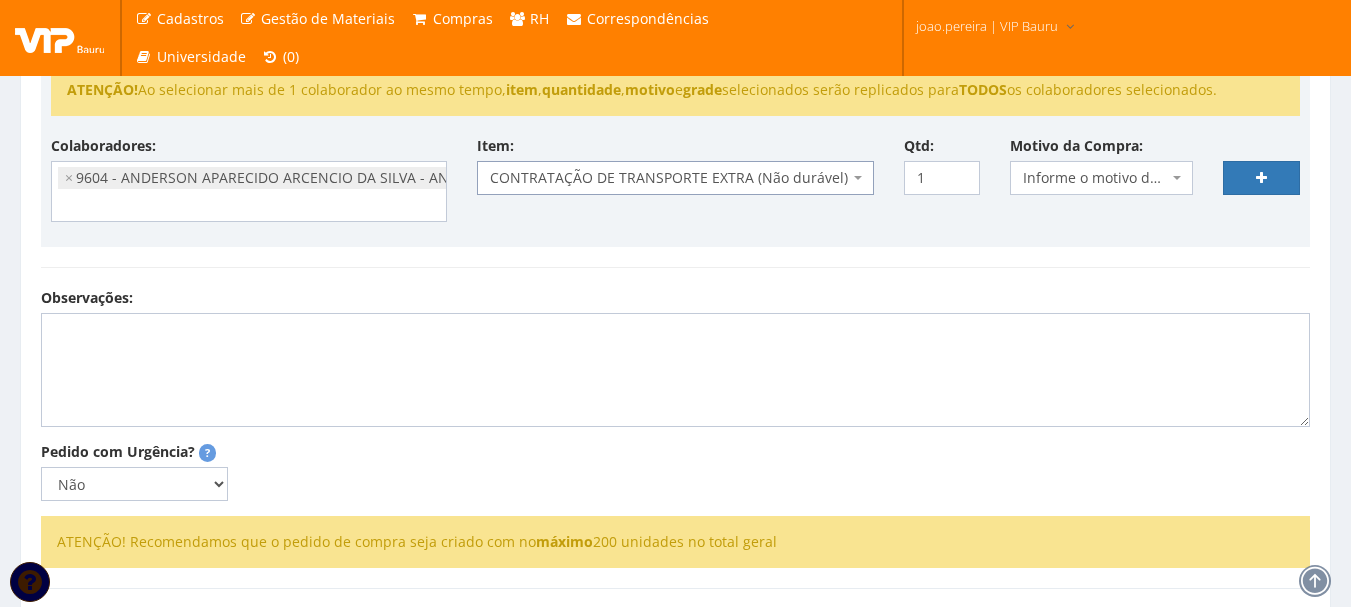 scroll, scrollTop: 300, scrollLeft: 0, axis: vertical 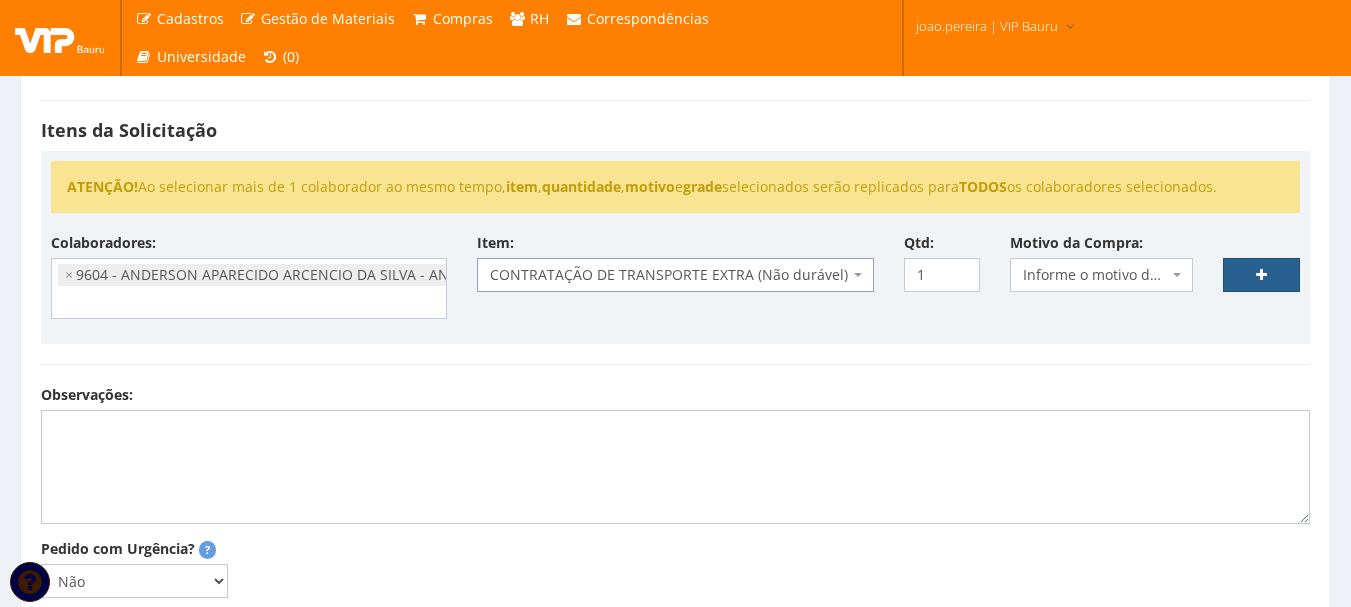 click at bounding box center (1261, 275) 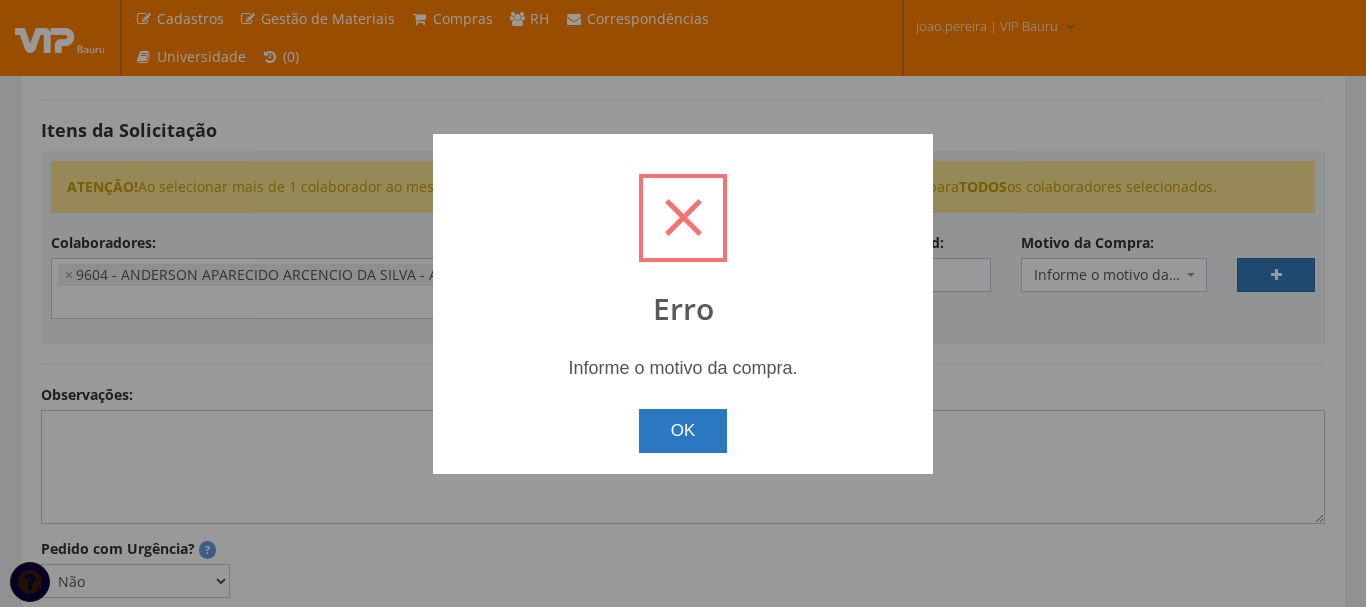 click on "OK" at bounding box center (683, 431) 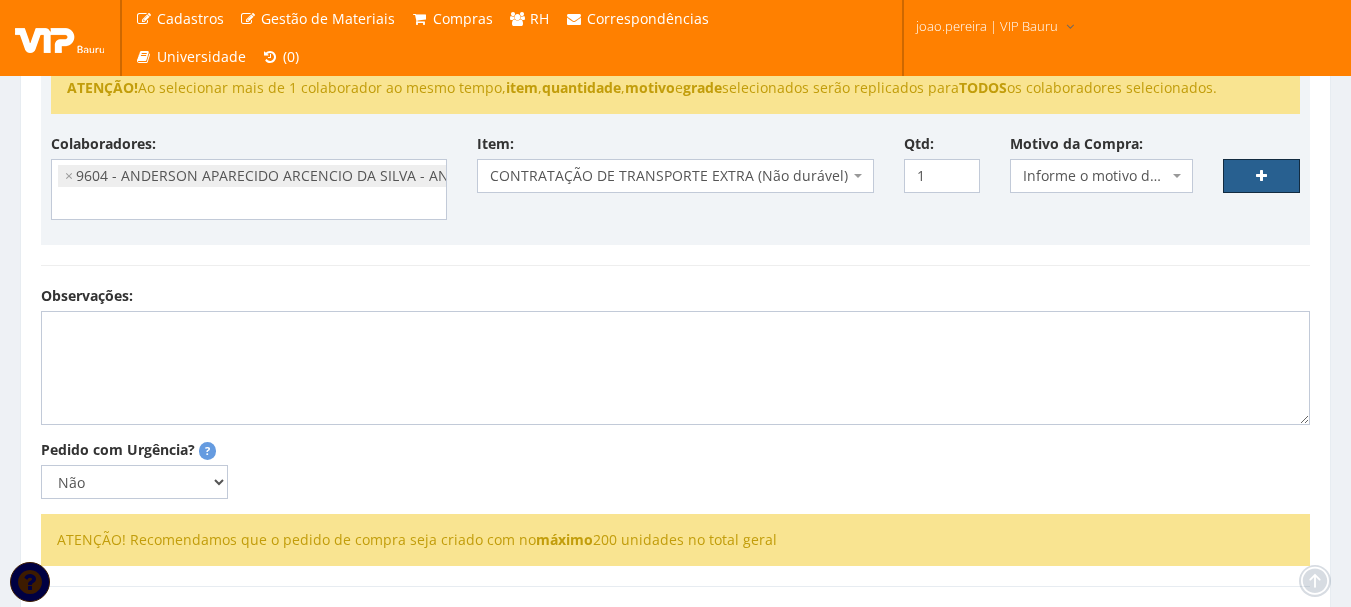 scroll, scrollTop: 400, scrollLeft: 0, axis: vertical 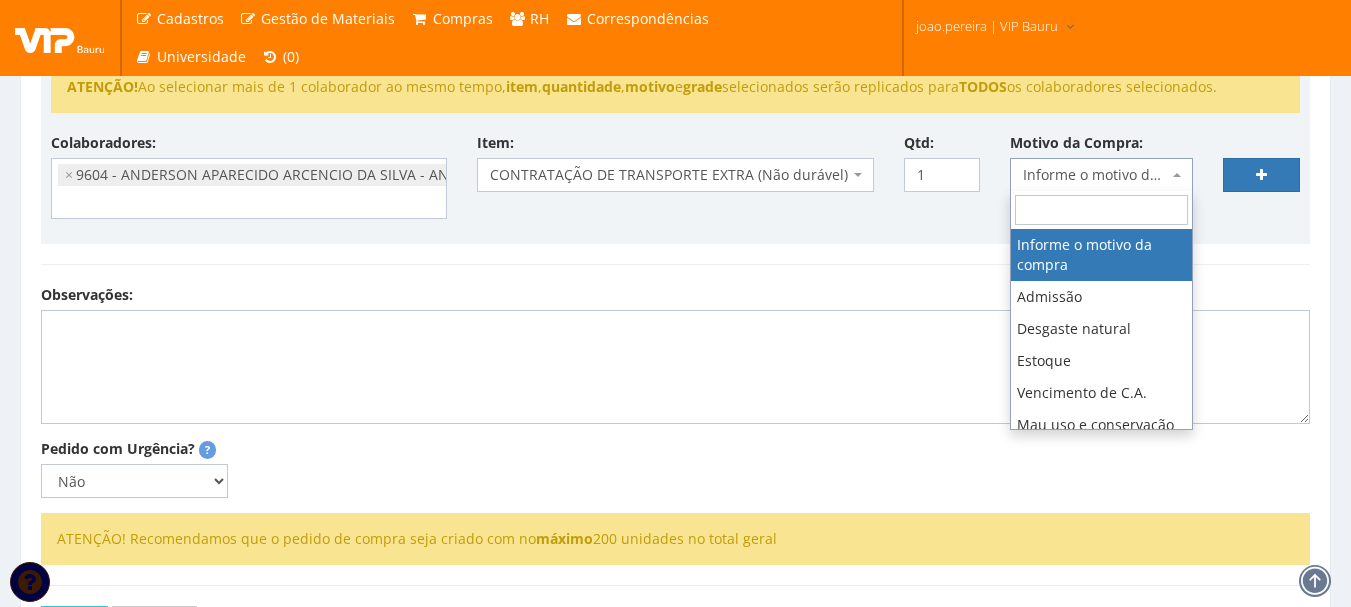 click on "Informe o motivo da compra" at bounding box center (1101, 175) 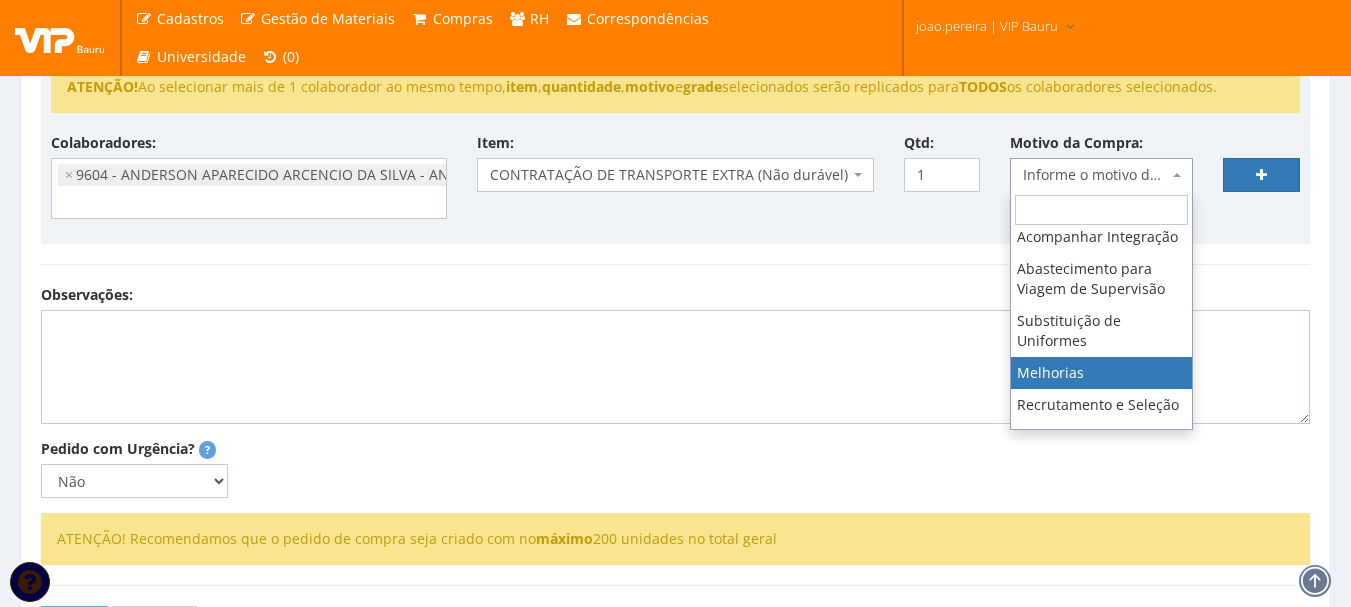scroll, scrollTop: 1079, scrollLeft: 0, axis: vertical 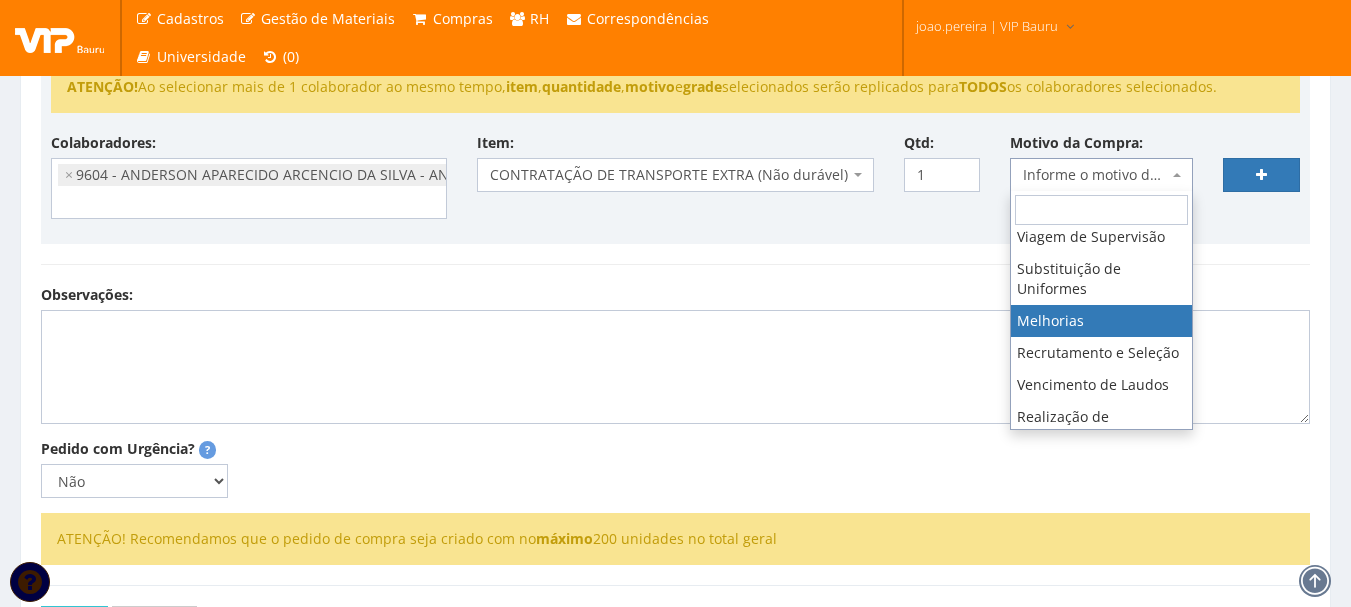 select on "28" 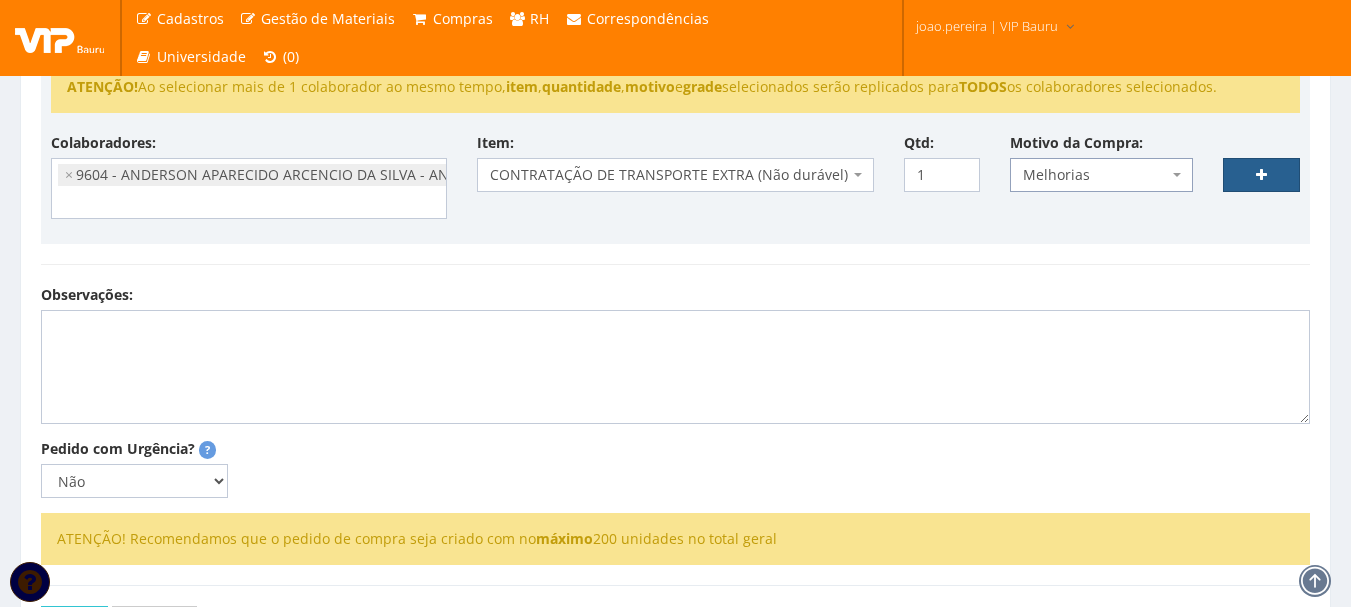 click at bounding box center [1261, 175] 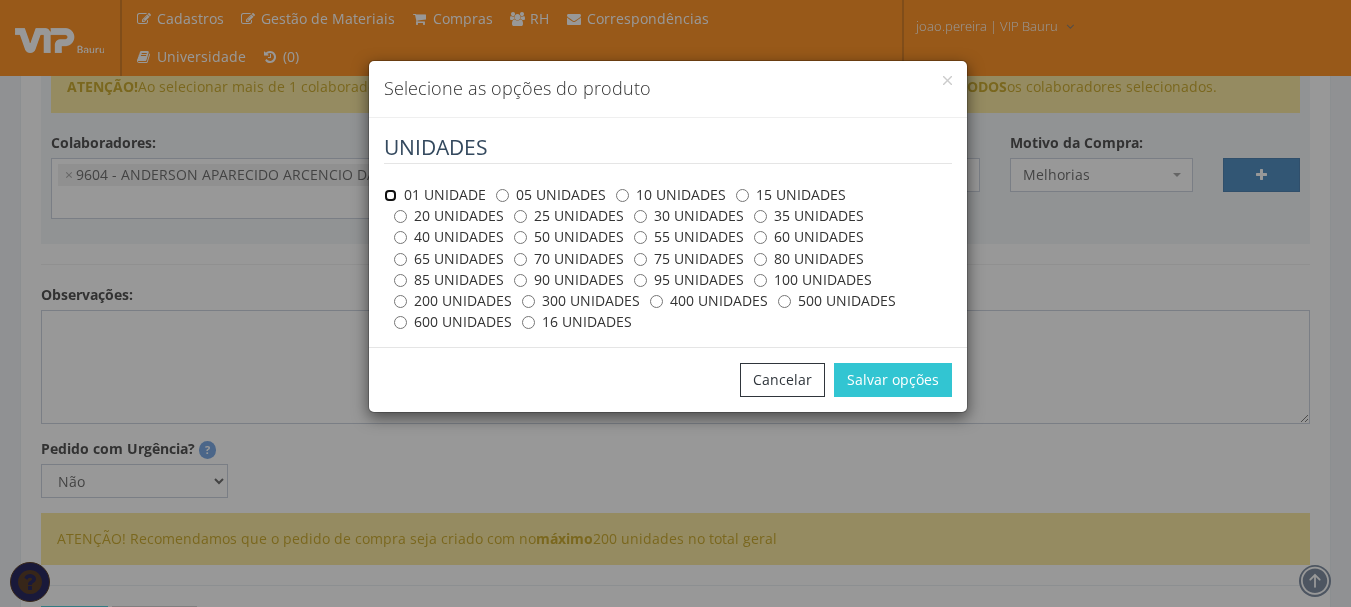 click on "01 UNIDADE" at bounding box center [390, 195] 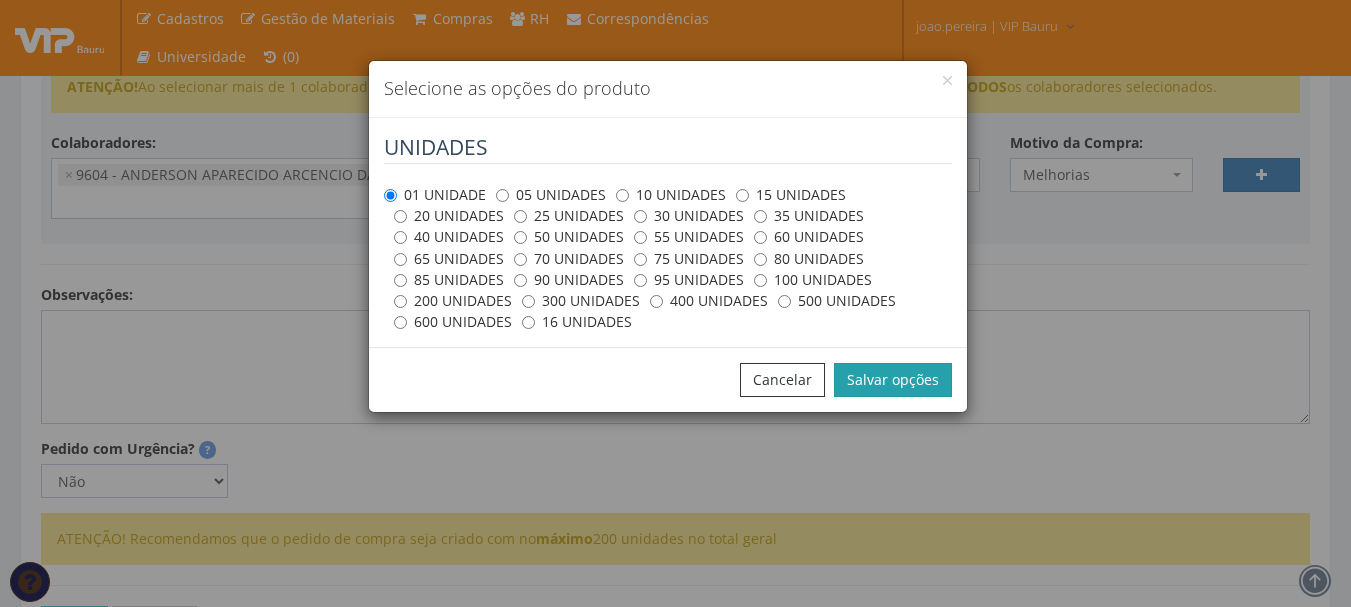 click on "Salvar opções" at bounding box center [893, 380] 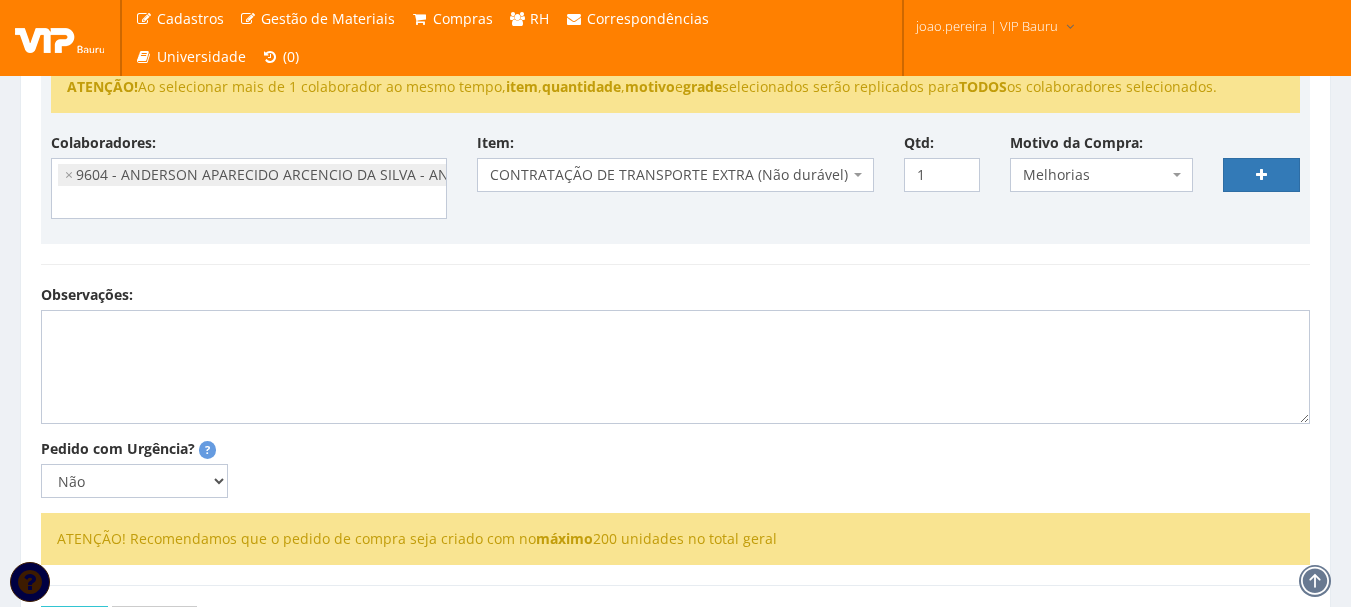 select 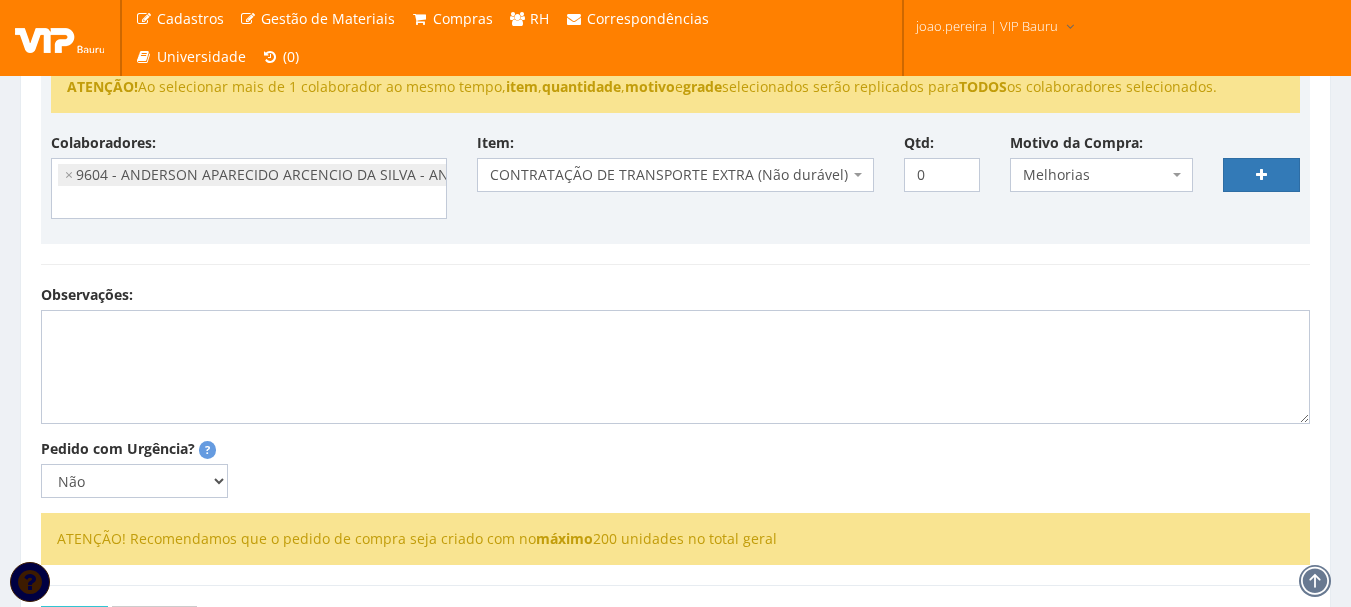 select 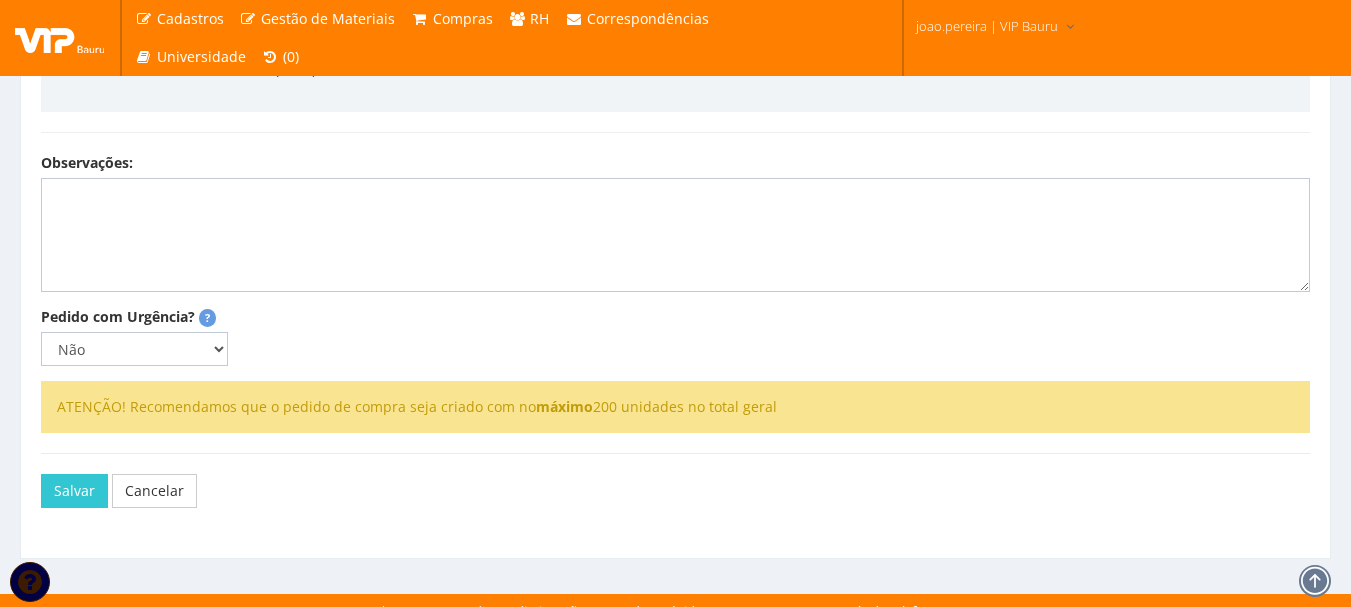 scroll, scrollTop: 600, scrollLeft: 0, axis: vertical 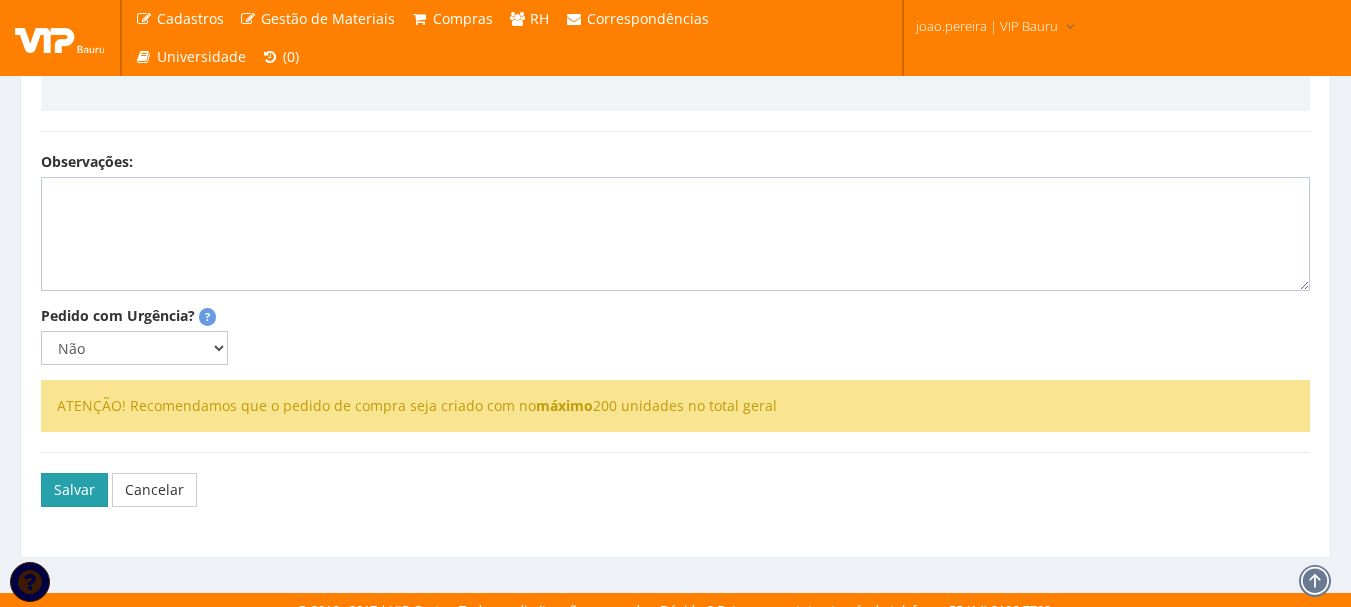 click on "Salvar" at bounding box center [74, 490] 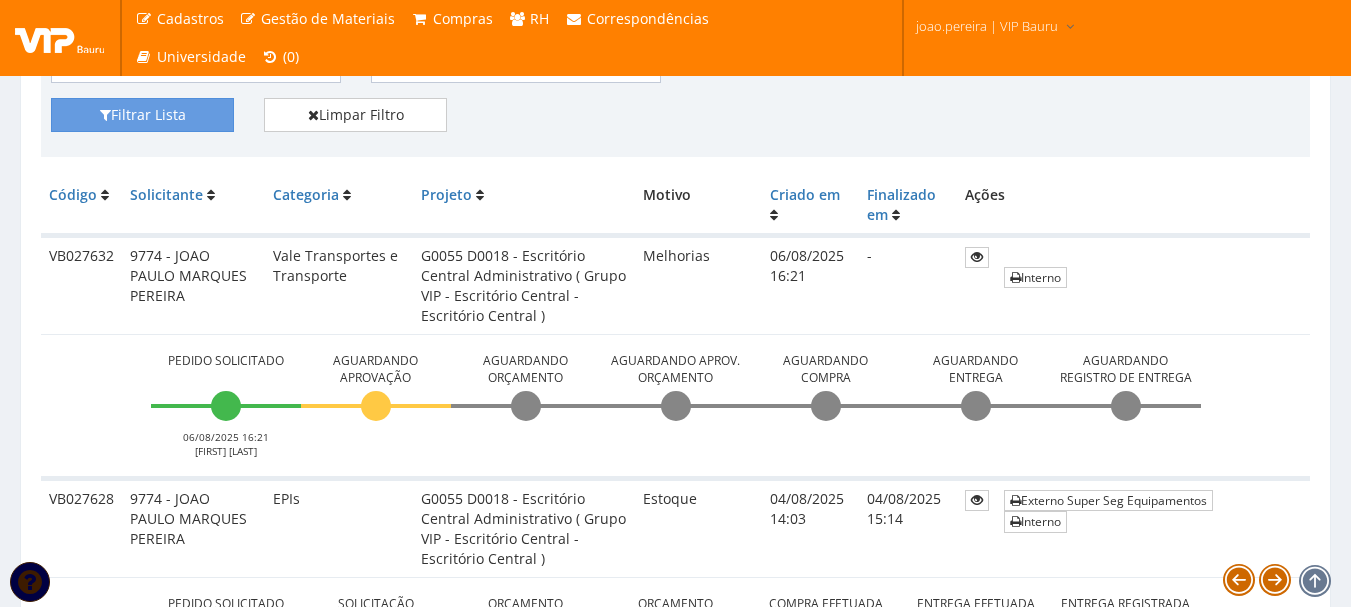 scroll, scrollTop: 500, scrollLeft: 0, axis: vertical 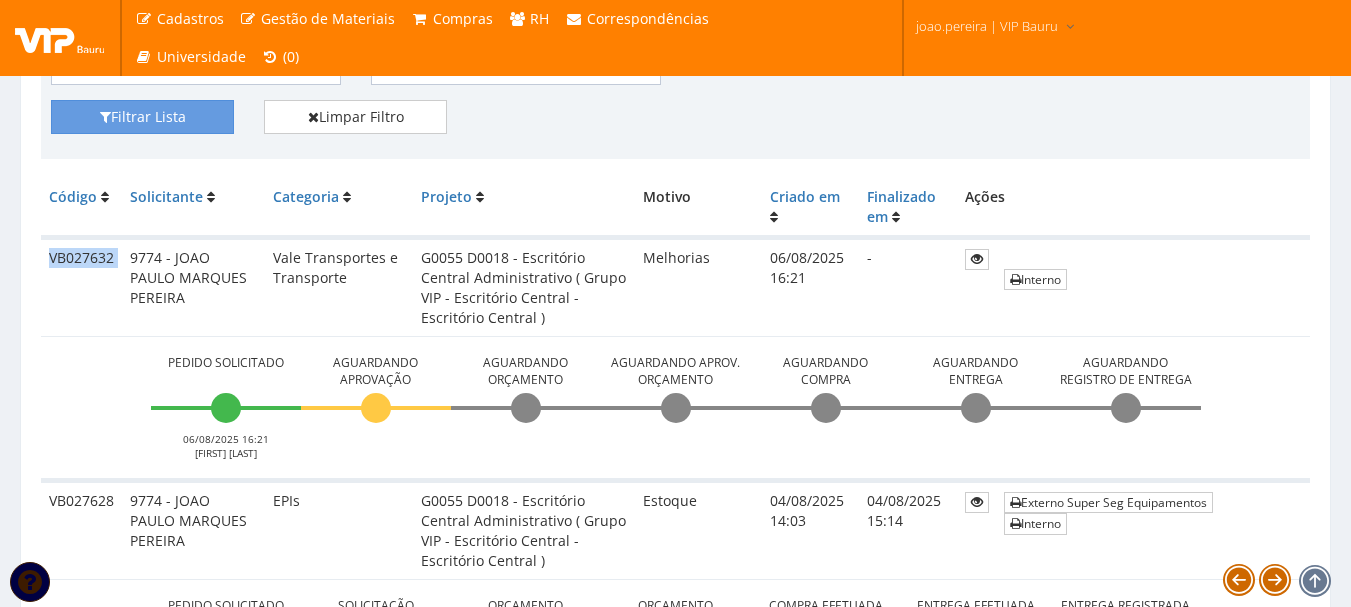drag, startPoint x: 50, startPoint y: 256, endPoint x: 129, endPoint y: 258, distance: 79.025314 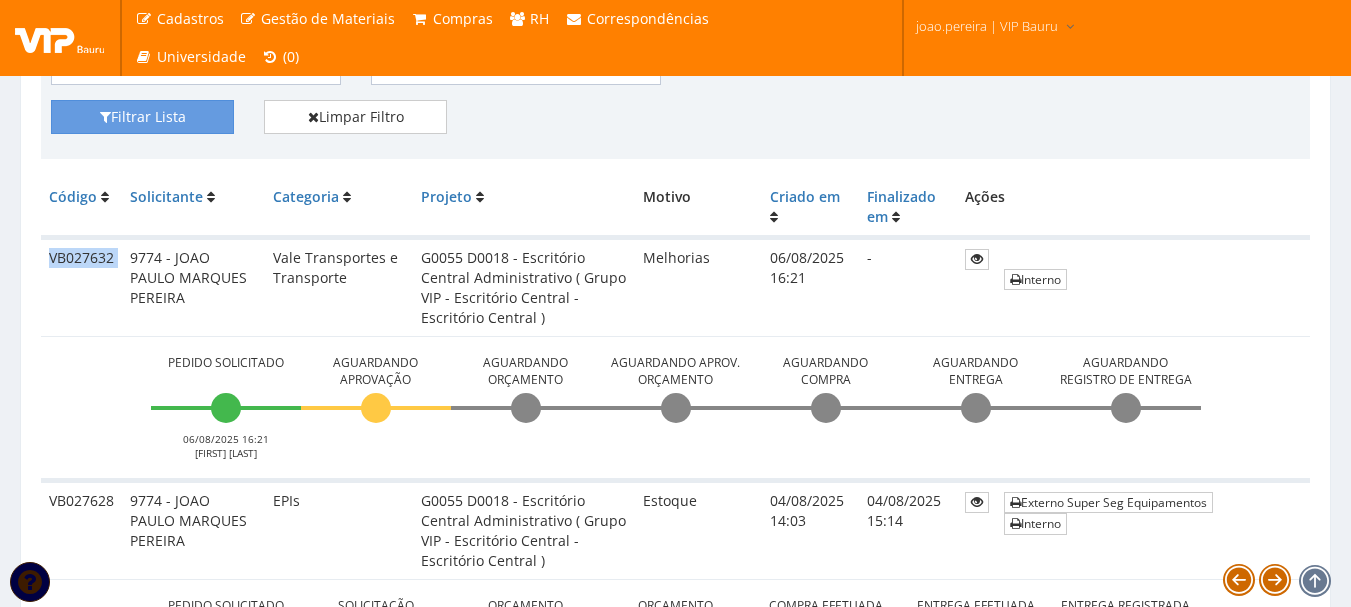 copy on "VB027632" 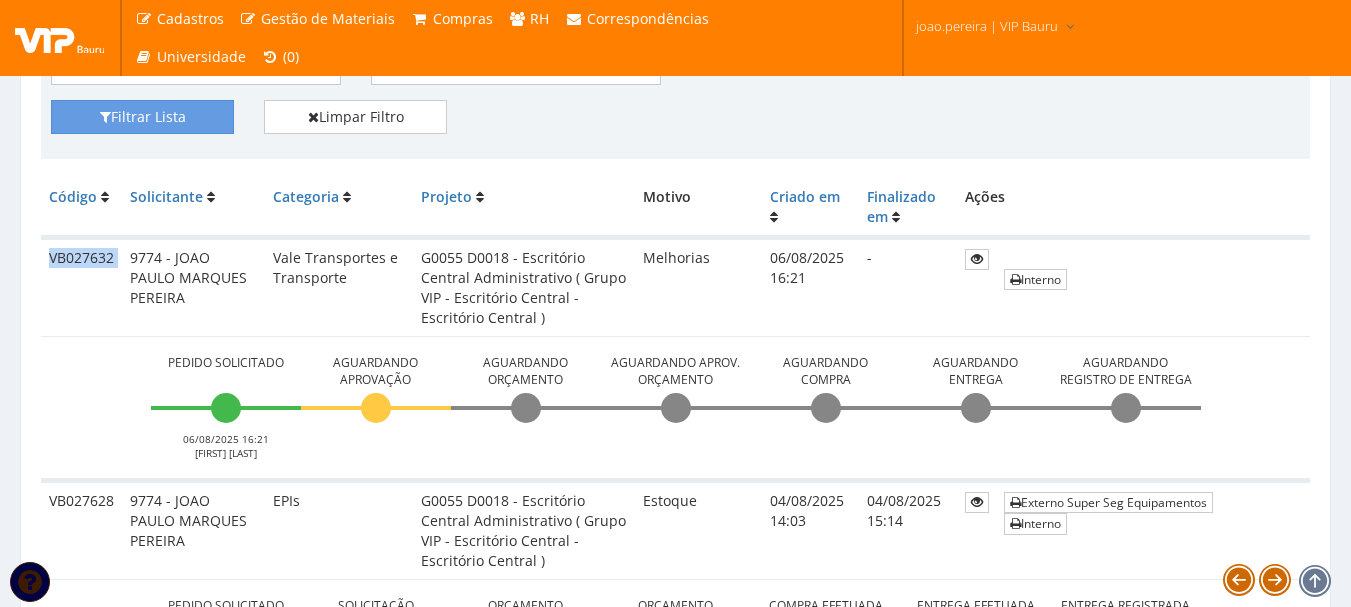 click on "VB027632" at bounding box center [81, 287] 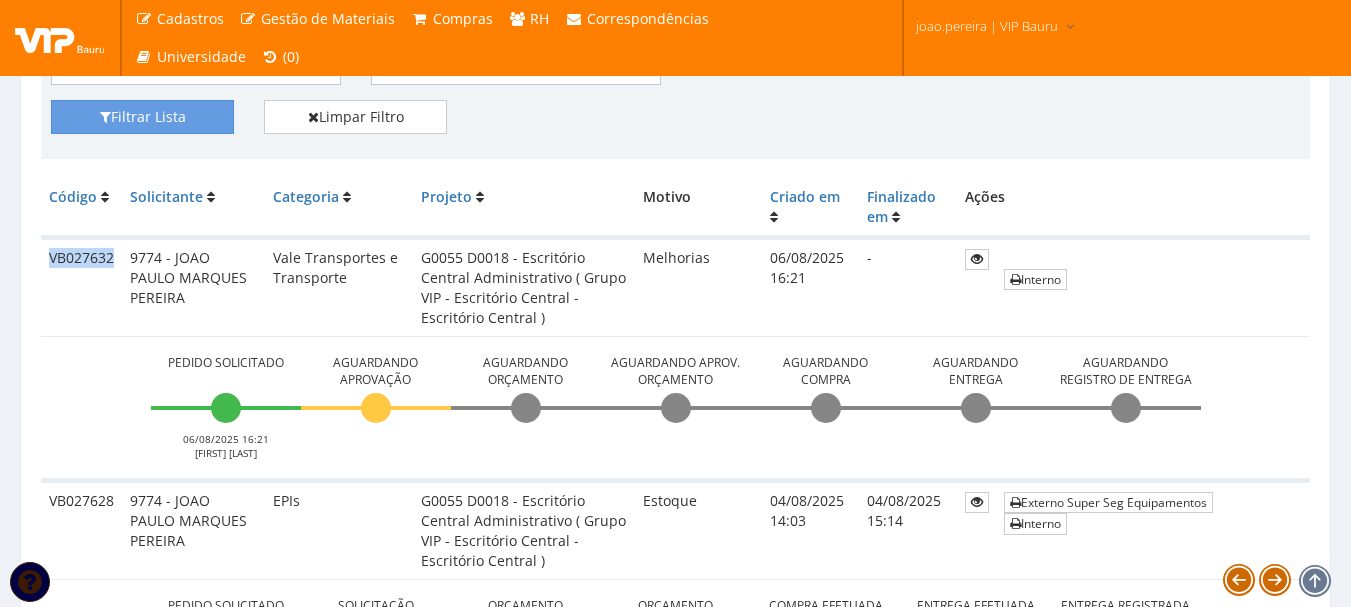drag, startPoint x: 52, startPoint y: 256, endPoint x: 116, endPoint y: 261, distance: 64.195015 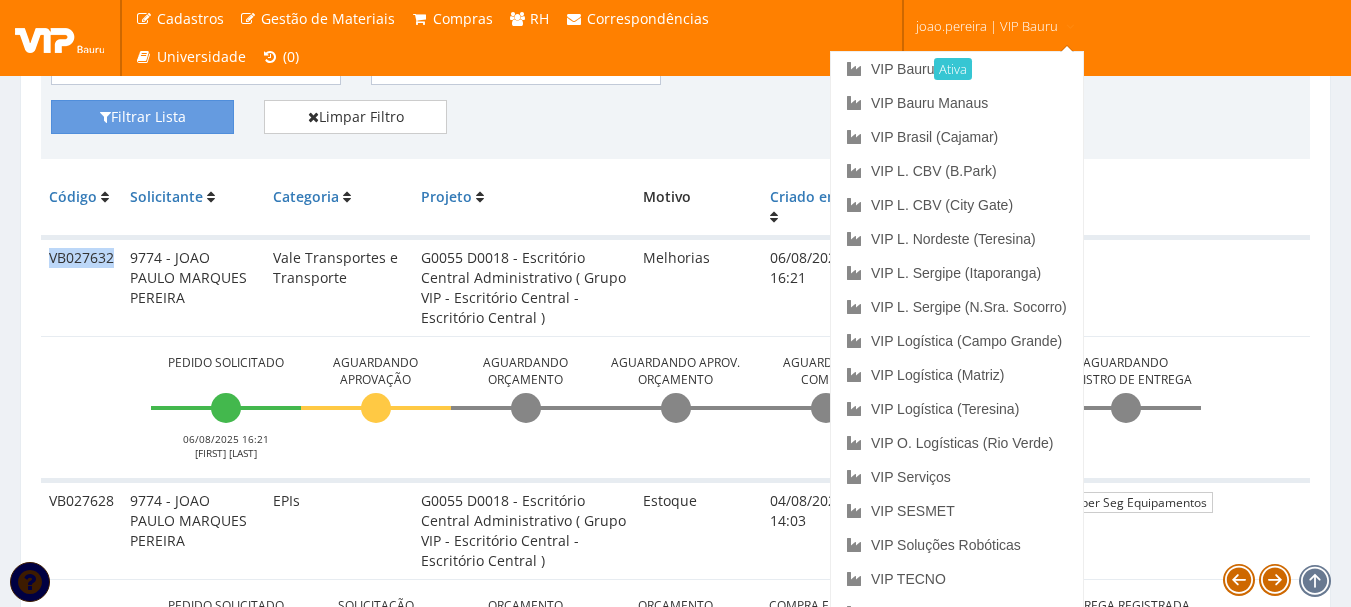click on "joao.pereira | VIP Bauru" at bounding box center (987, 26) 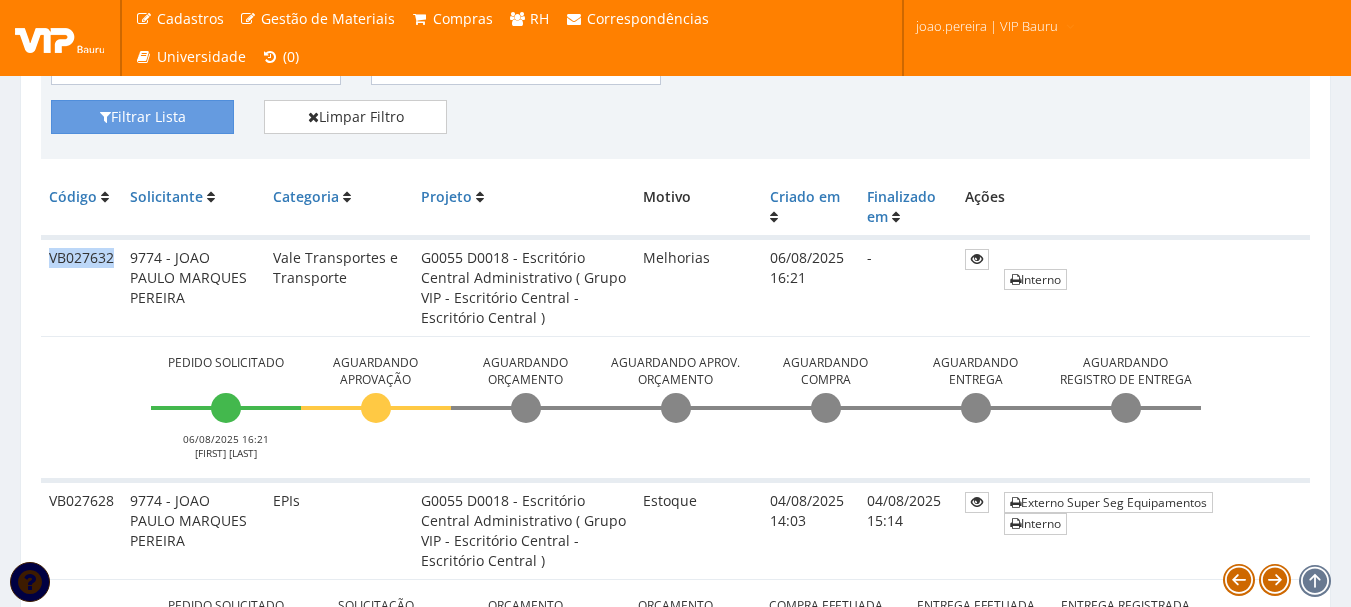 click on "joao.pereira | VIP Bauru" at bounding box center [987, 26] 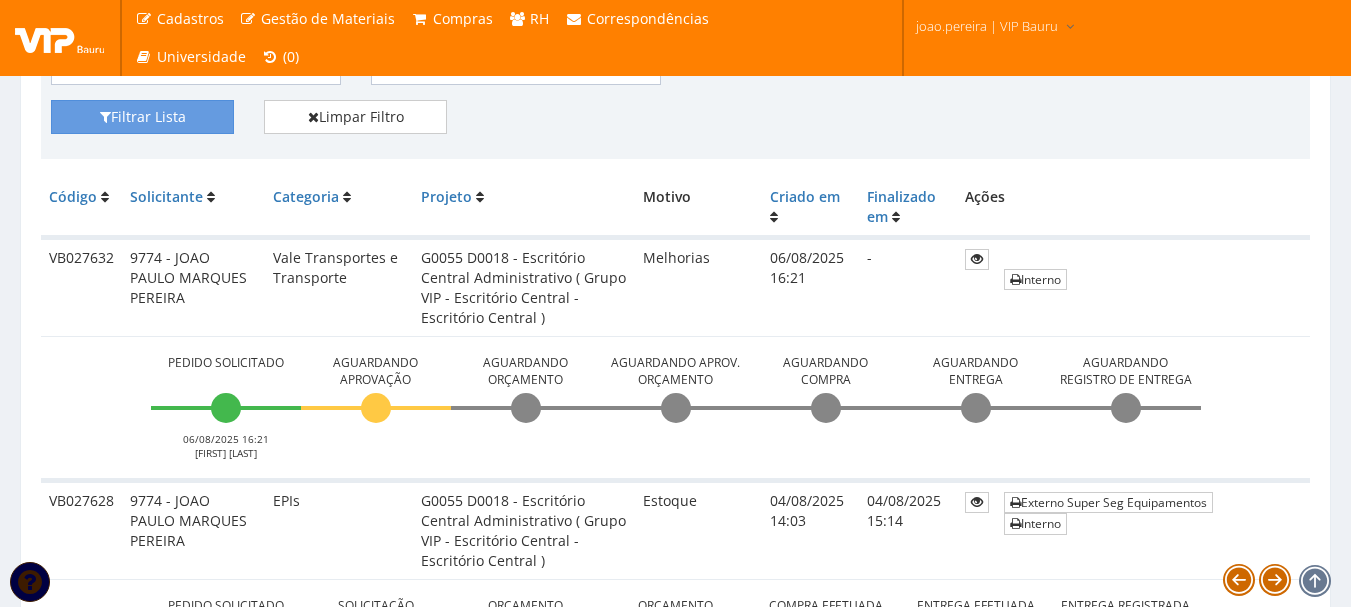 click on "Ações" at bounding box center (1133, 208) 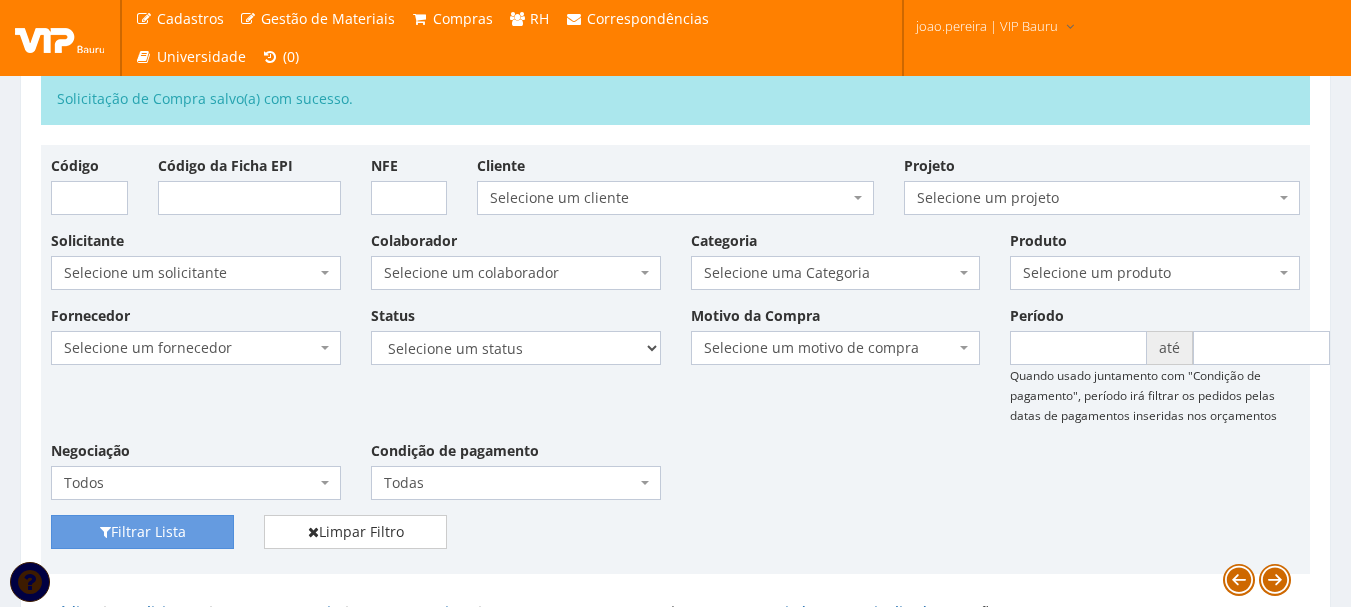 scroll, scrollTop: 0, scrollLeft: 0, axis: both 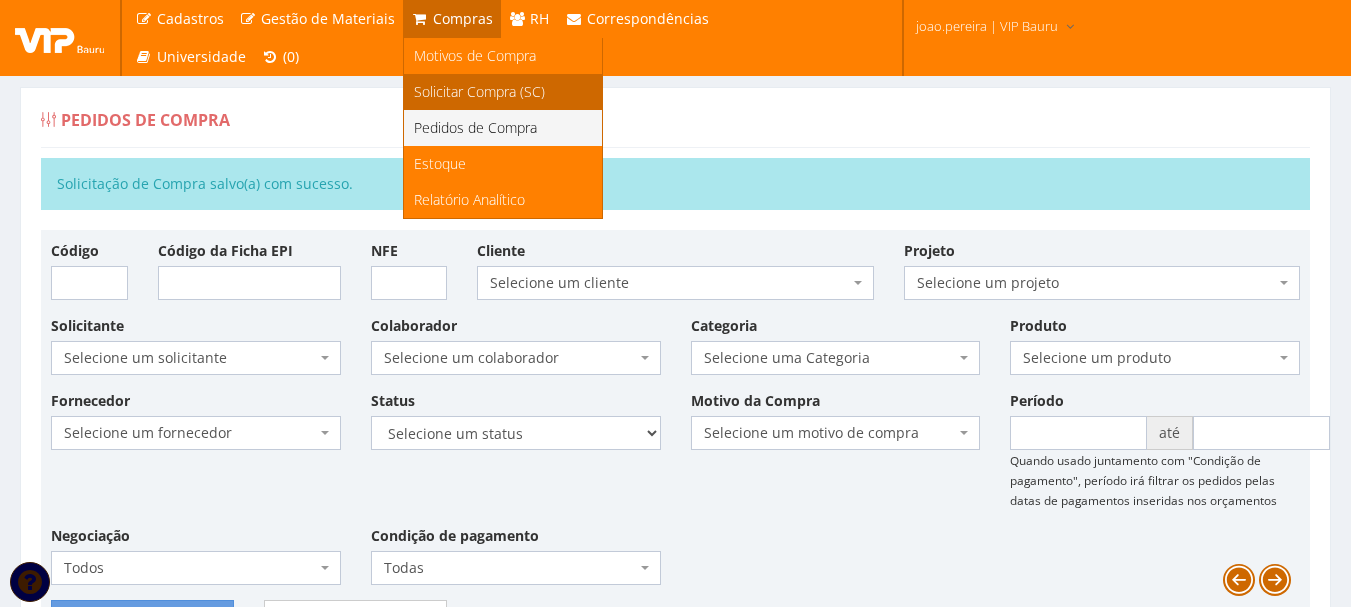 click on "Solicitar Compra (SC)" at bounding box center (479, 91) 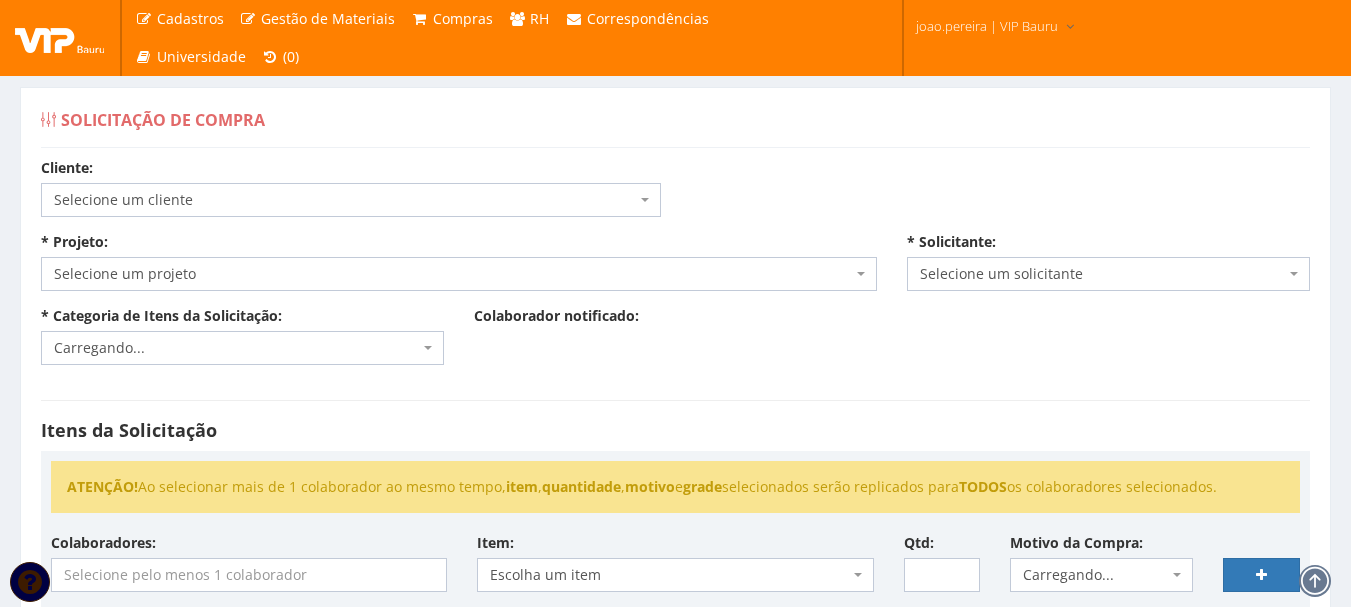 scroll, scrollTop: 0, scrollLeft: 0, axis: both 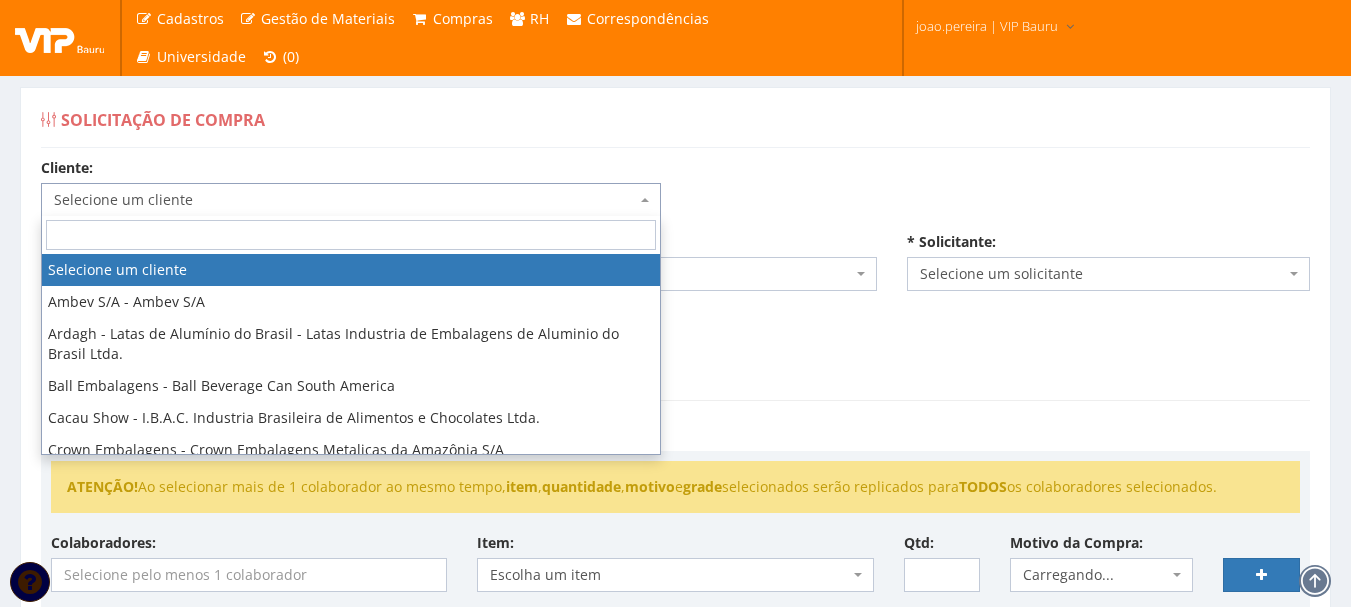 click on "Selecione um cliente" at bounding box center [345, 200] 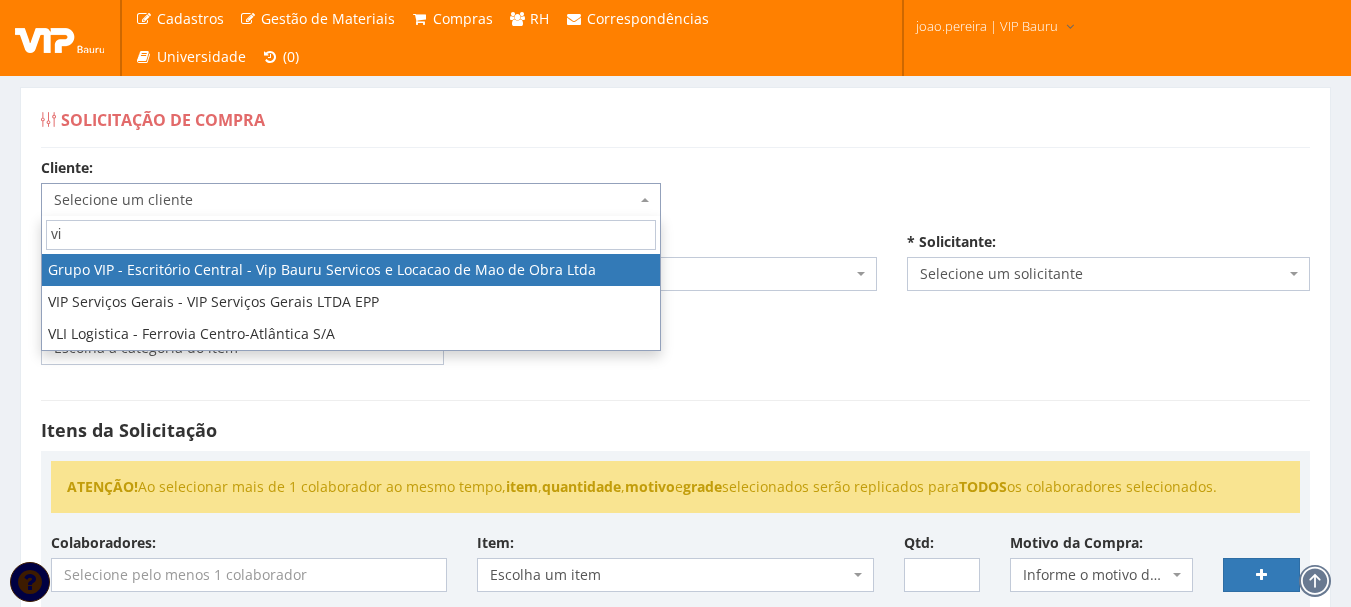 type on "vip" 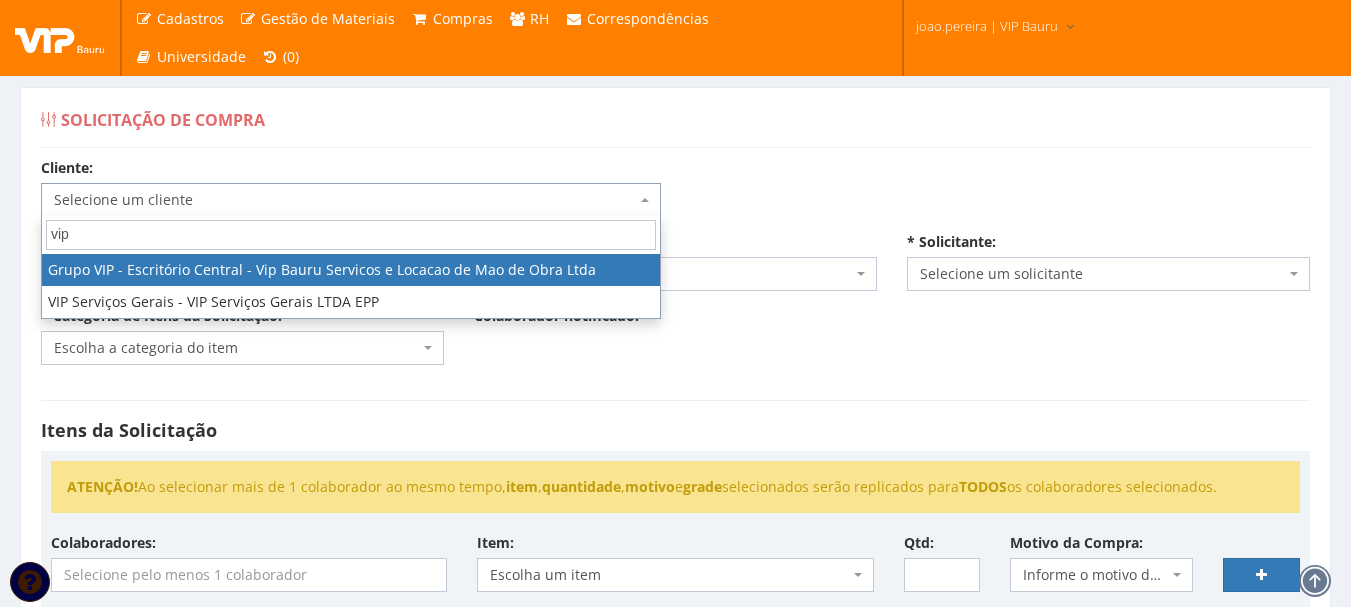 select on "16" 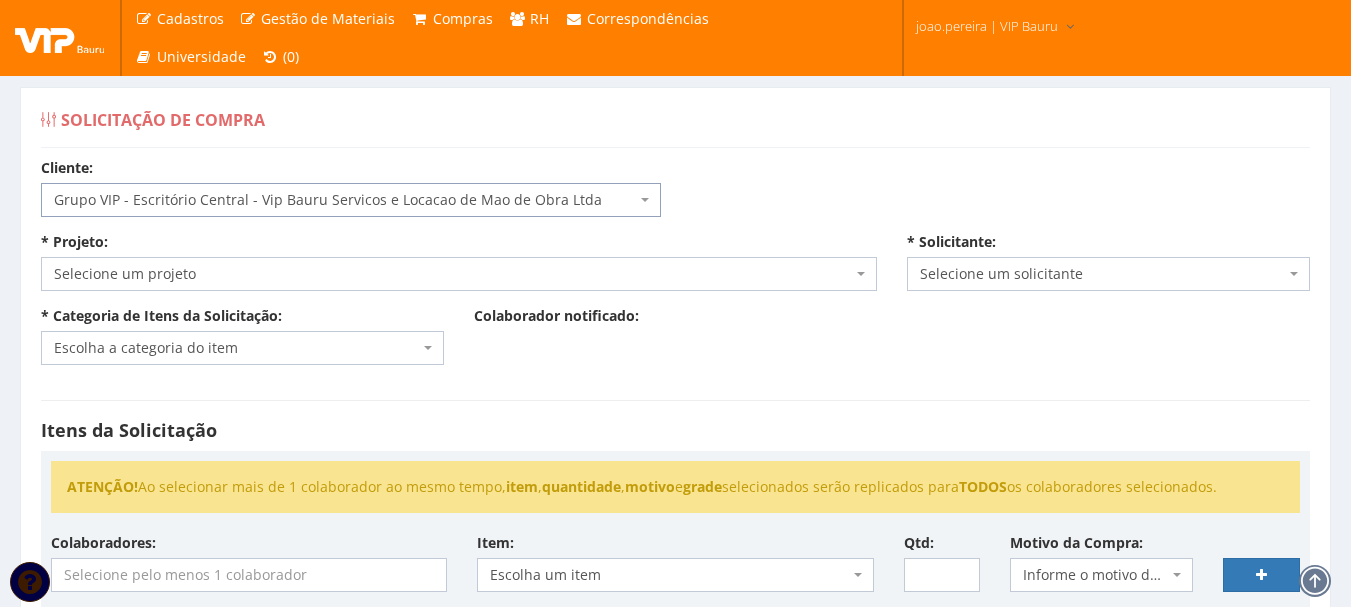 click on "Selecione um projeto" at bounding box center [453, 274] 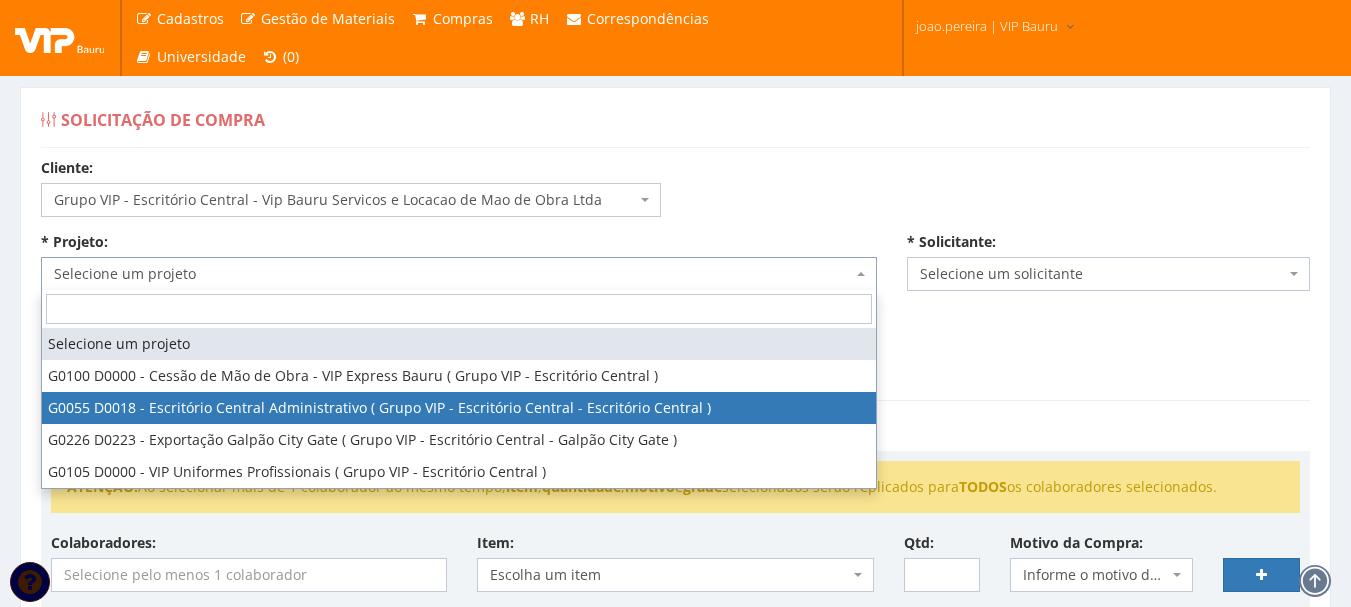 select on "55" 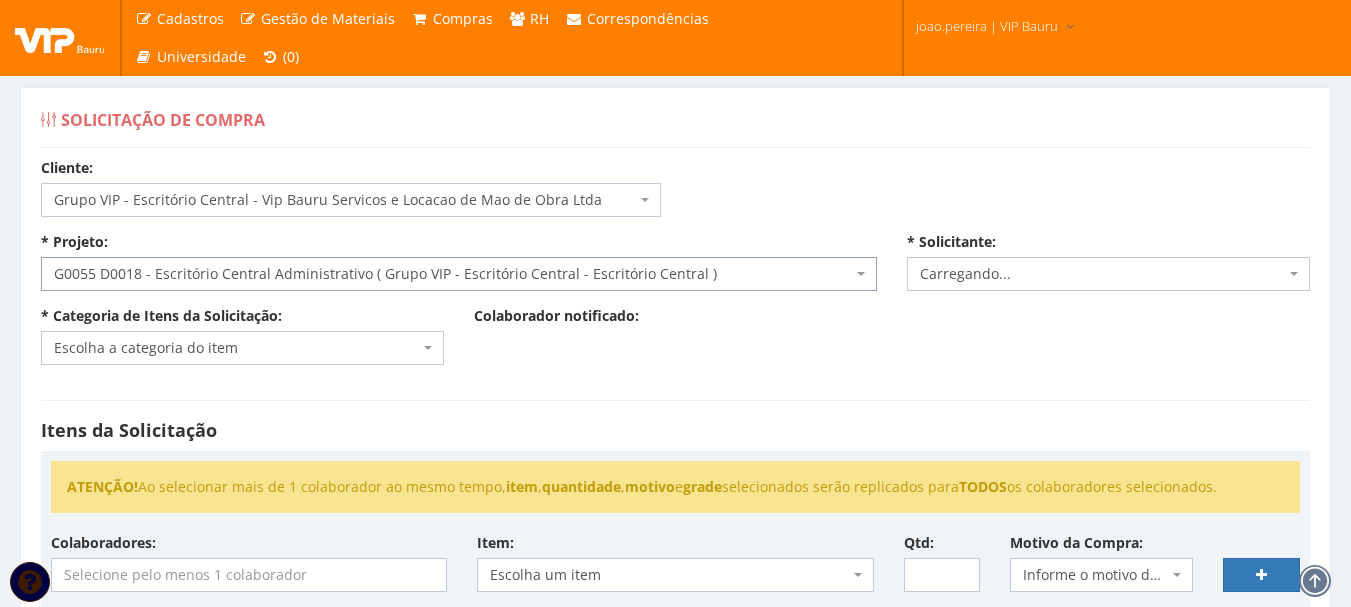 select on "4079" 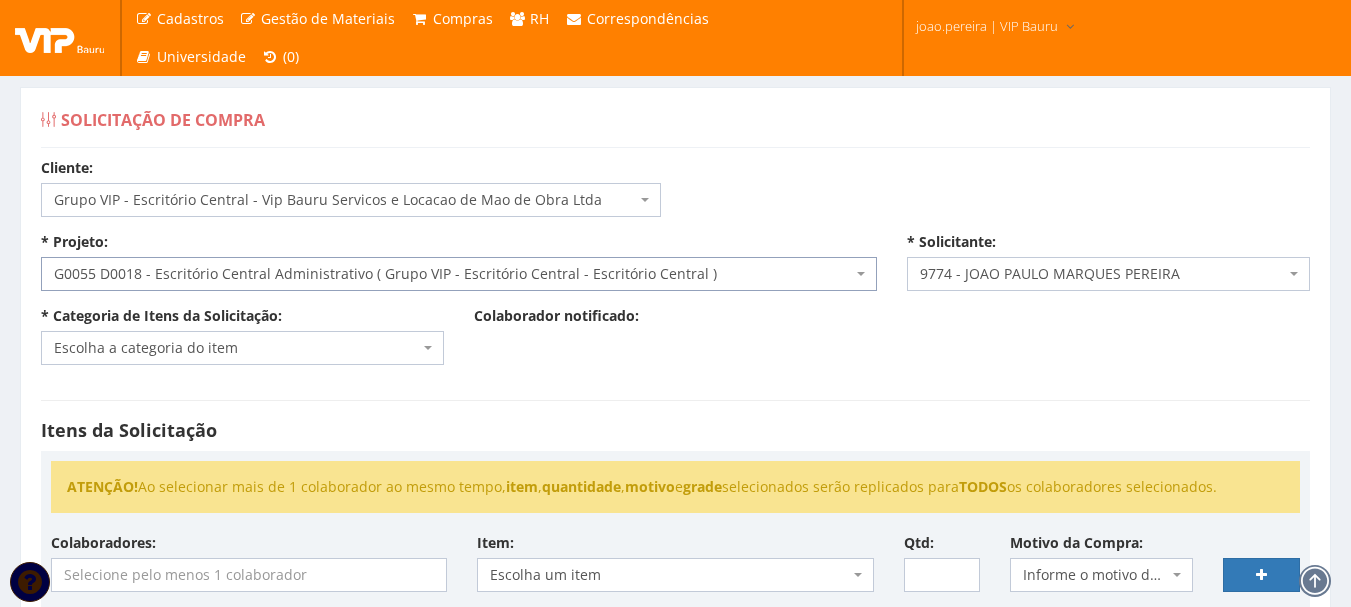 click on "Escolha a categoria do item" at bounding box center [242, 348] 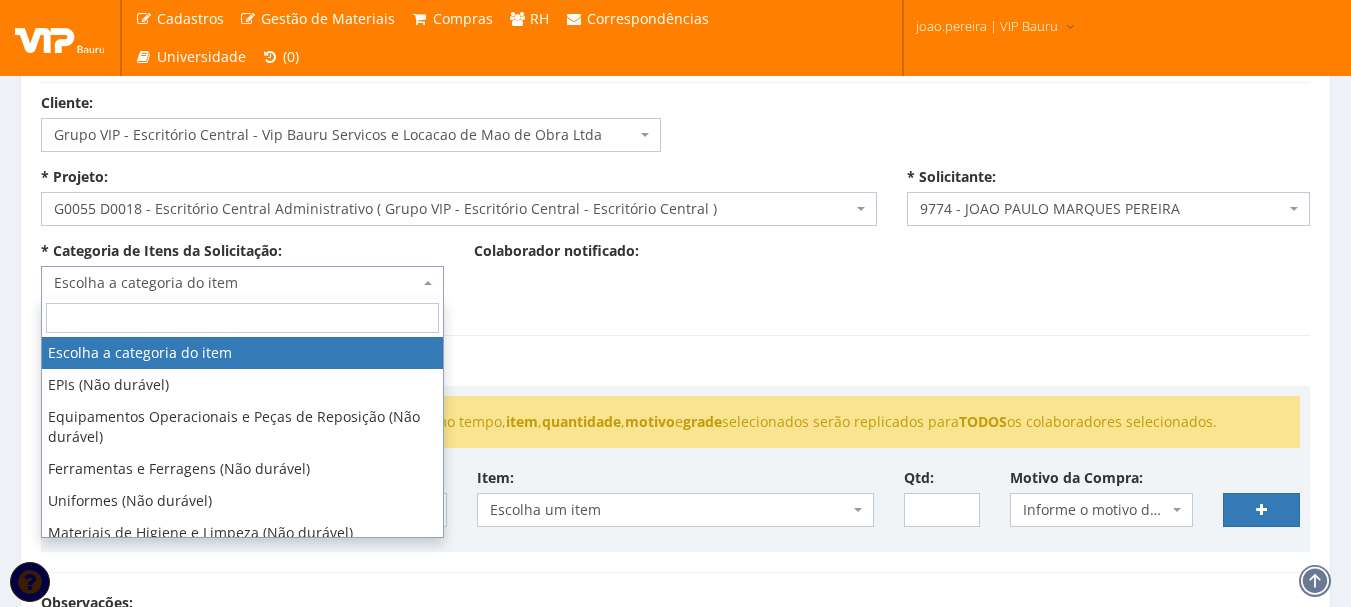 scroll, scrollTop: 100, scrollLeft: 0, axis: vertical 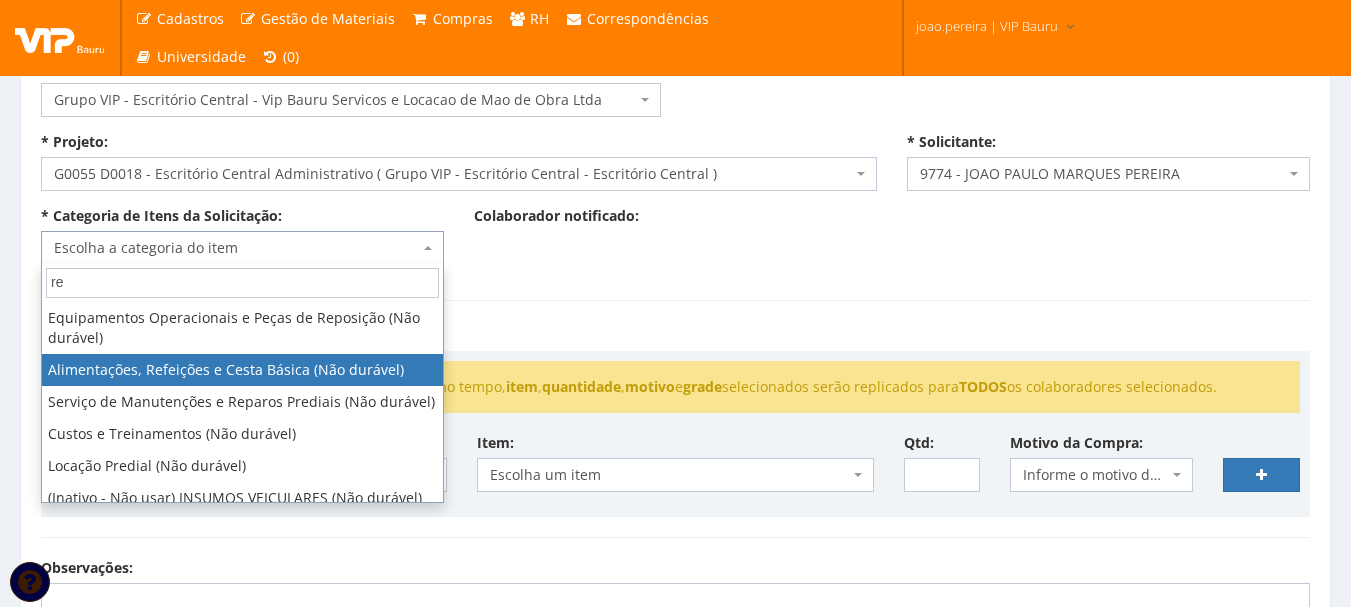 type on "r" 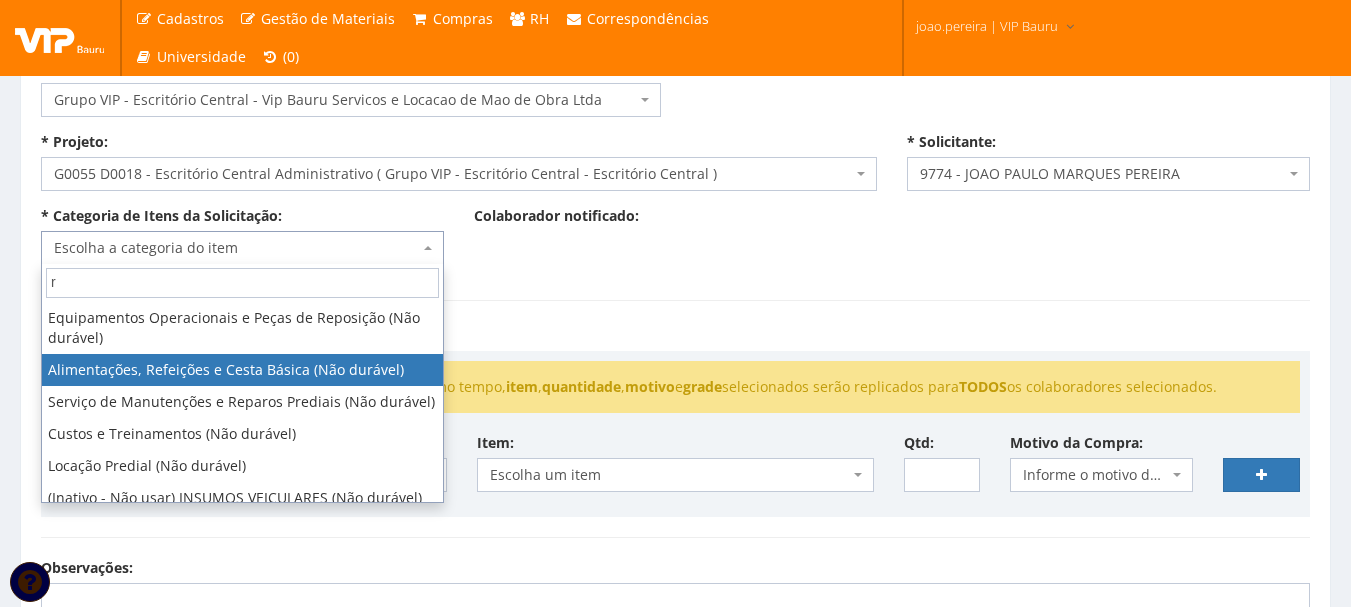 type 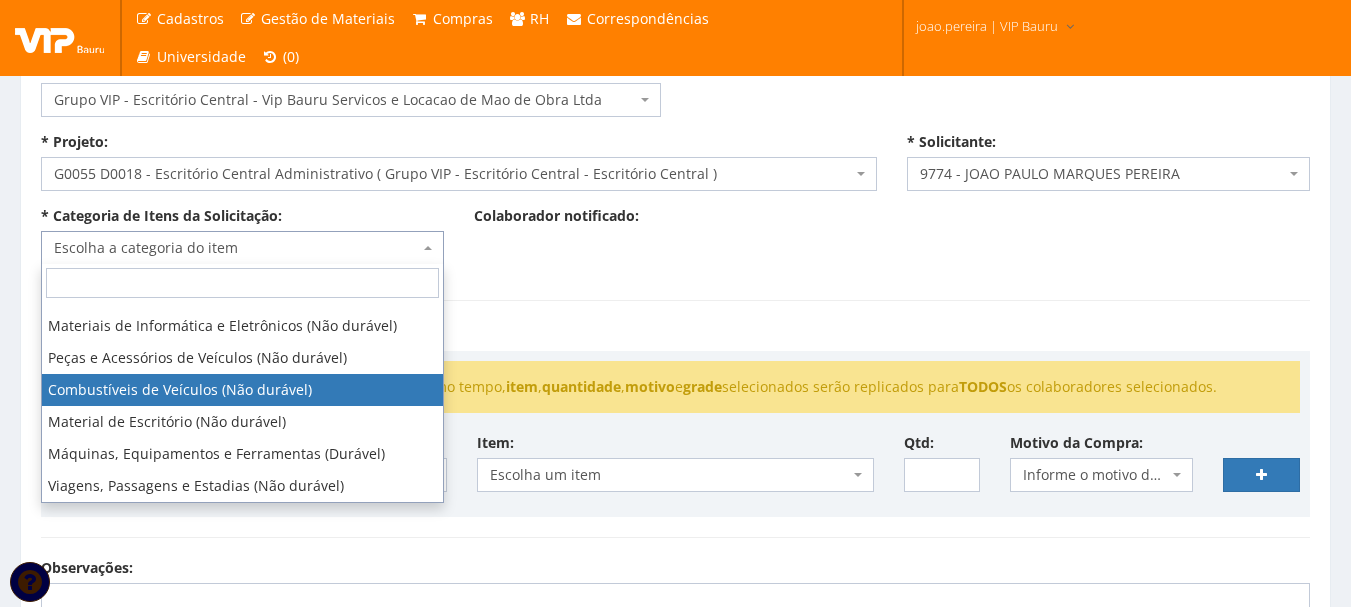 scroll, scrollTop: 332, scrollLeft: 0, axis: vertical 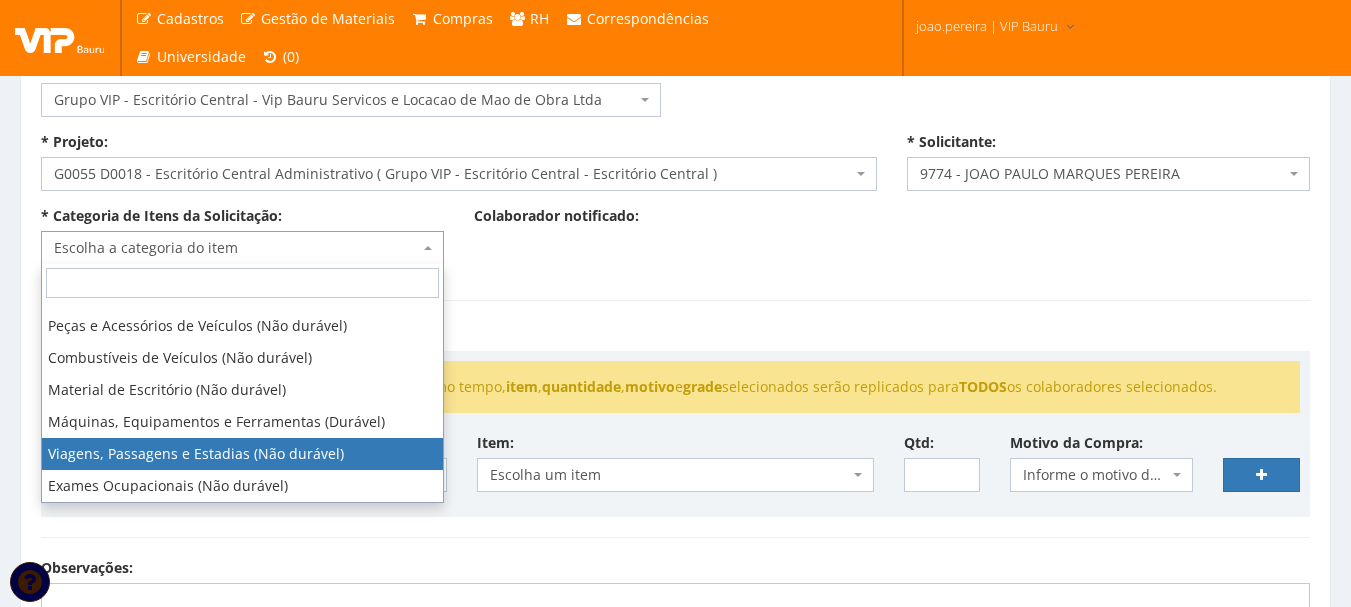 select on "21" 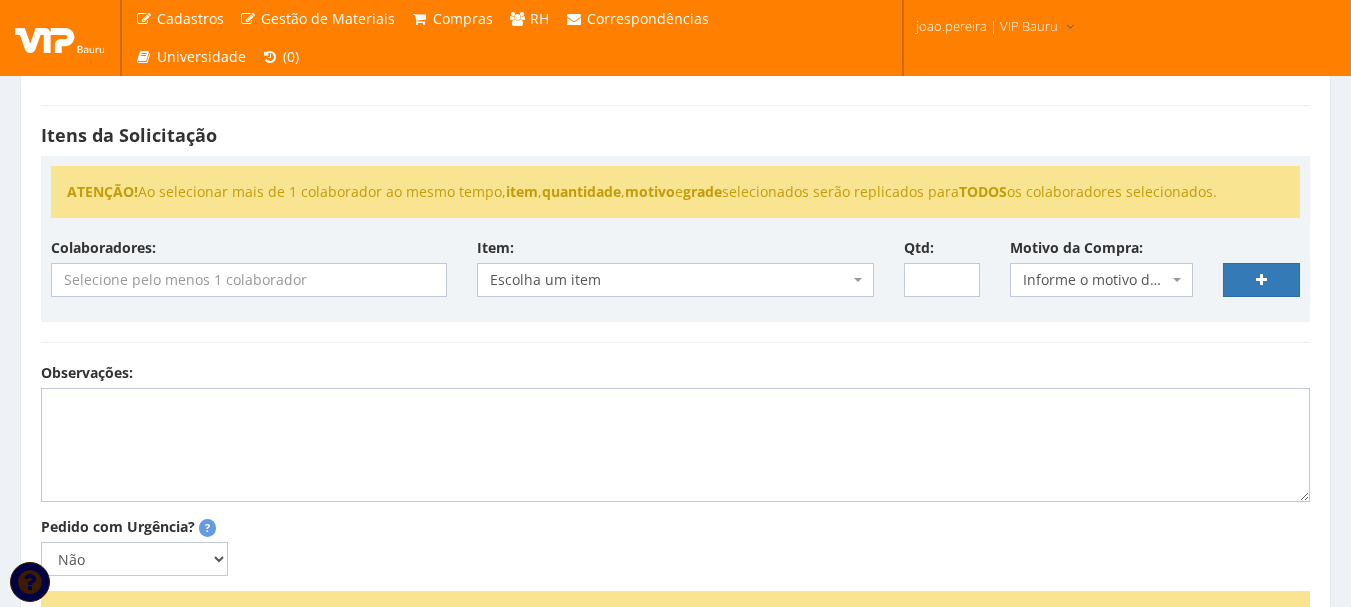 scroll, scrollTop: 300, scrollLeft: 0, axis: vertical 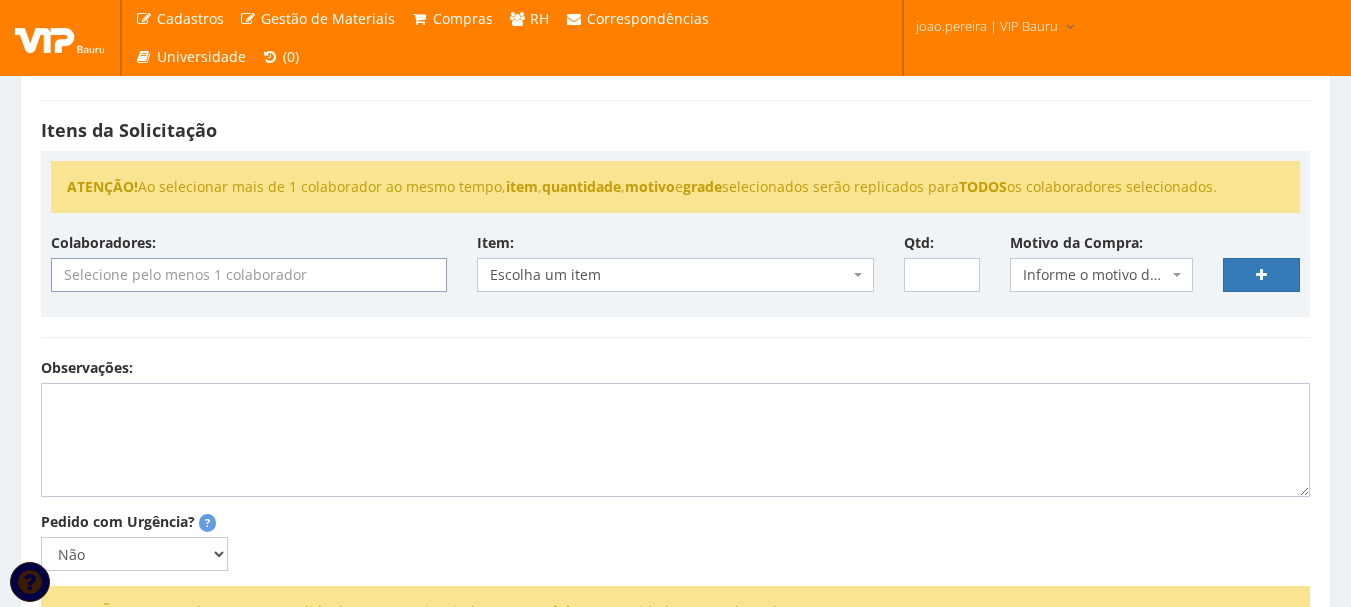 click at bounding box center [249, 275] 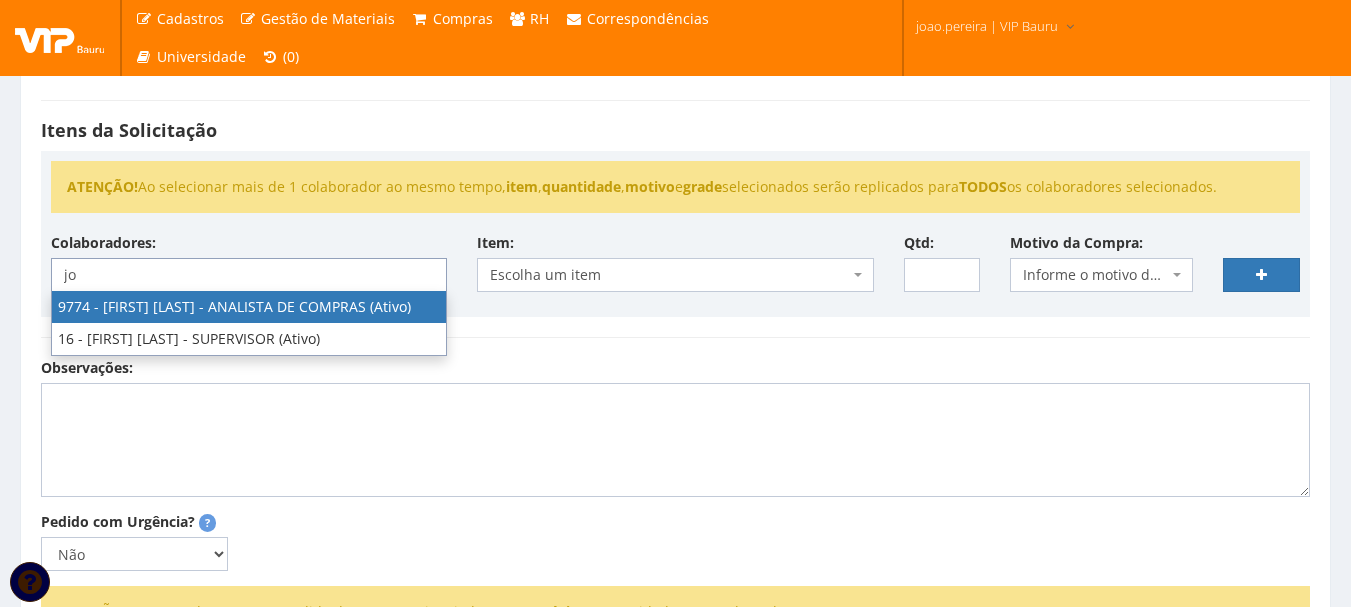 type on "jo" 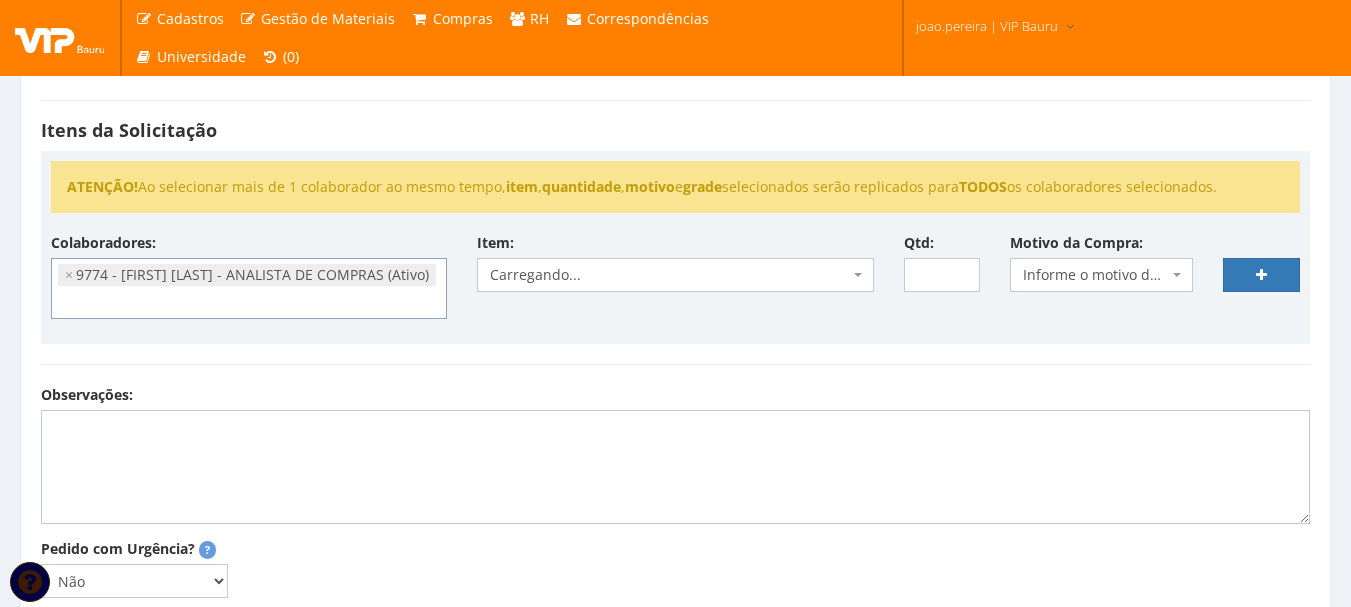scroll, scrollTop: 260, scrollLeft: 0, axis: vertical 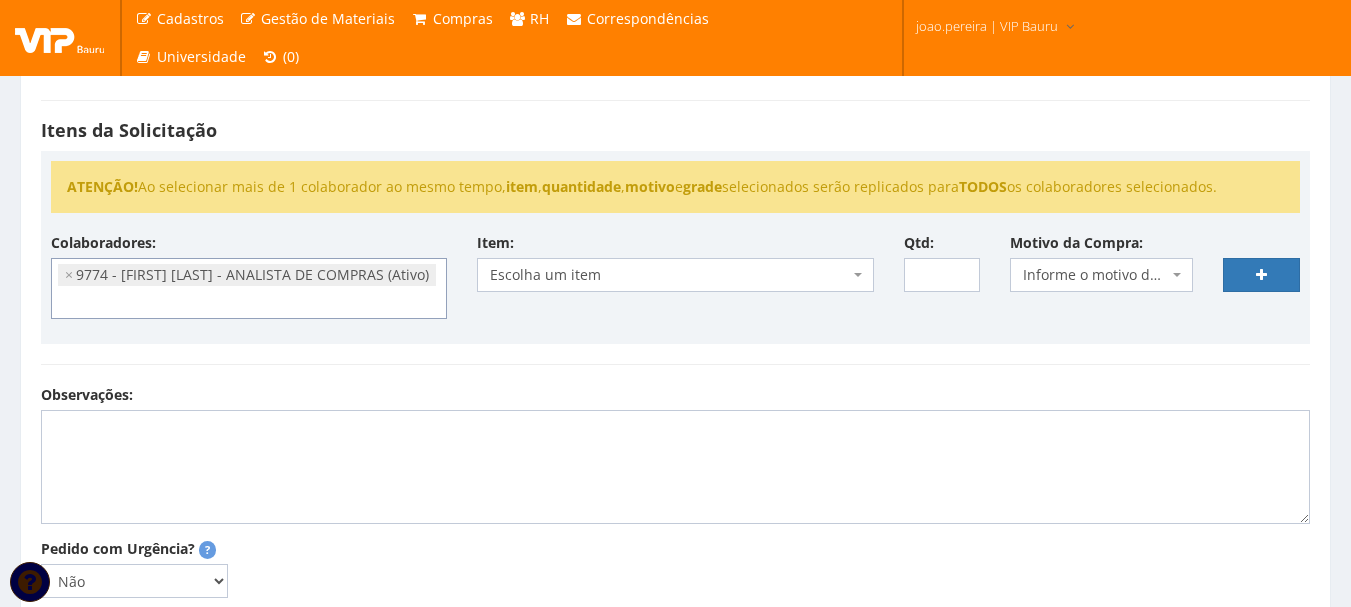 click at bounding box center (858, 275) 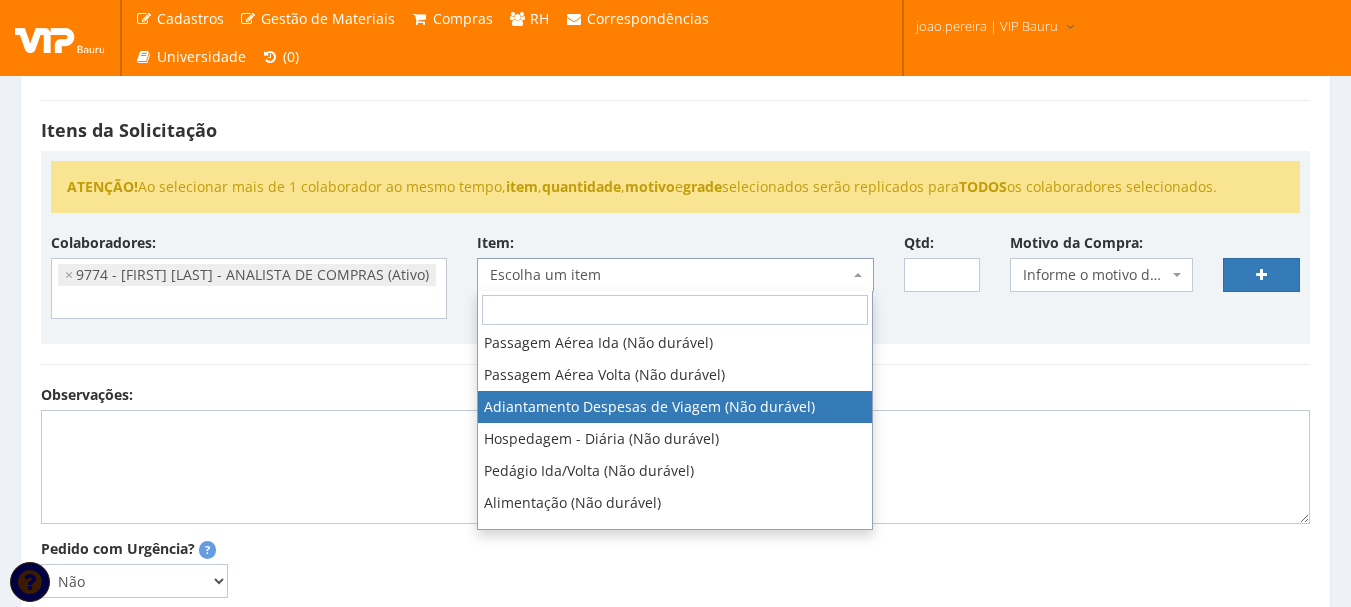 scroll, scrollTop: 100, scrollLeft: 0, axis: vertical 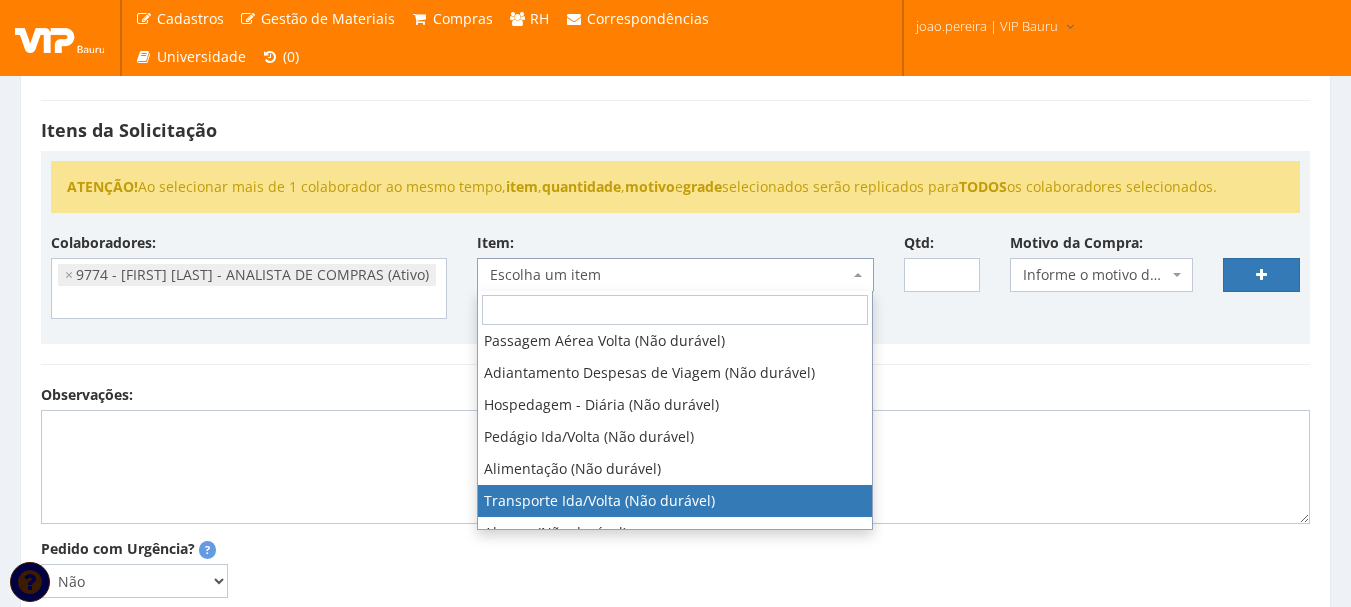 select on "465" 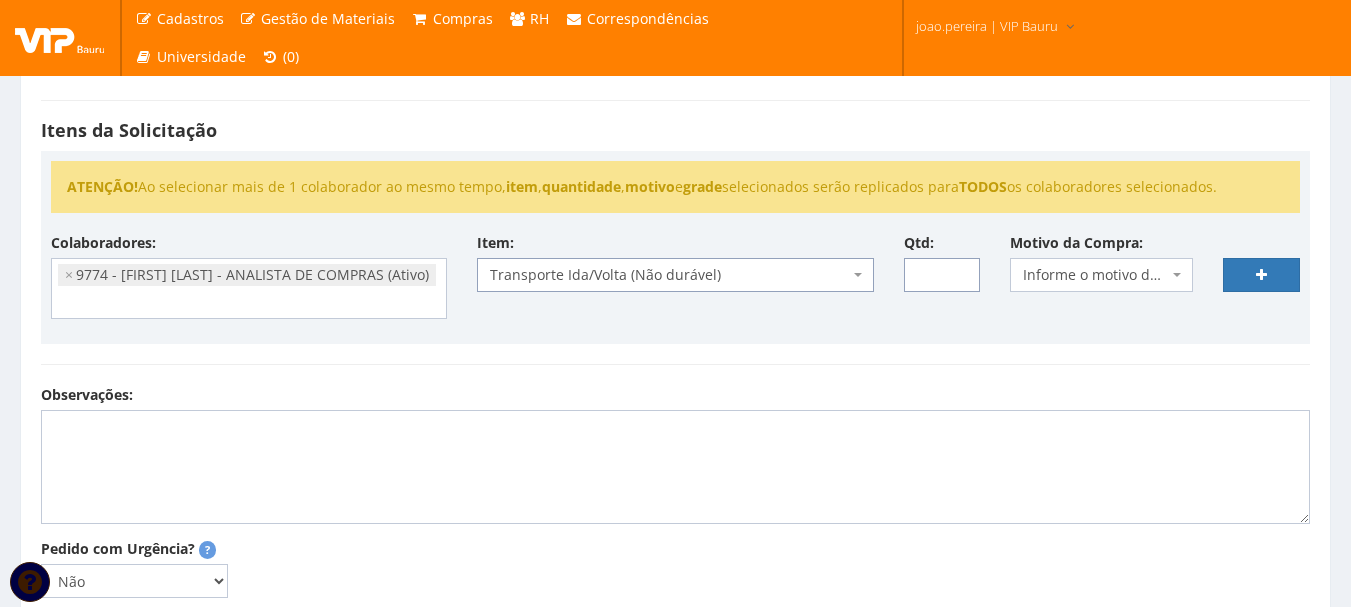 click on "Qtd:" at bounding box center (942, 275) 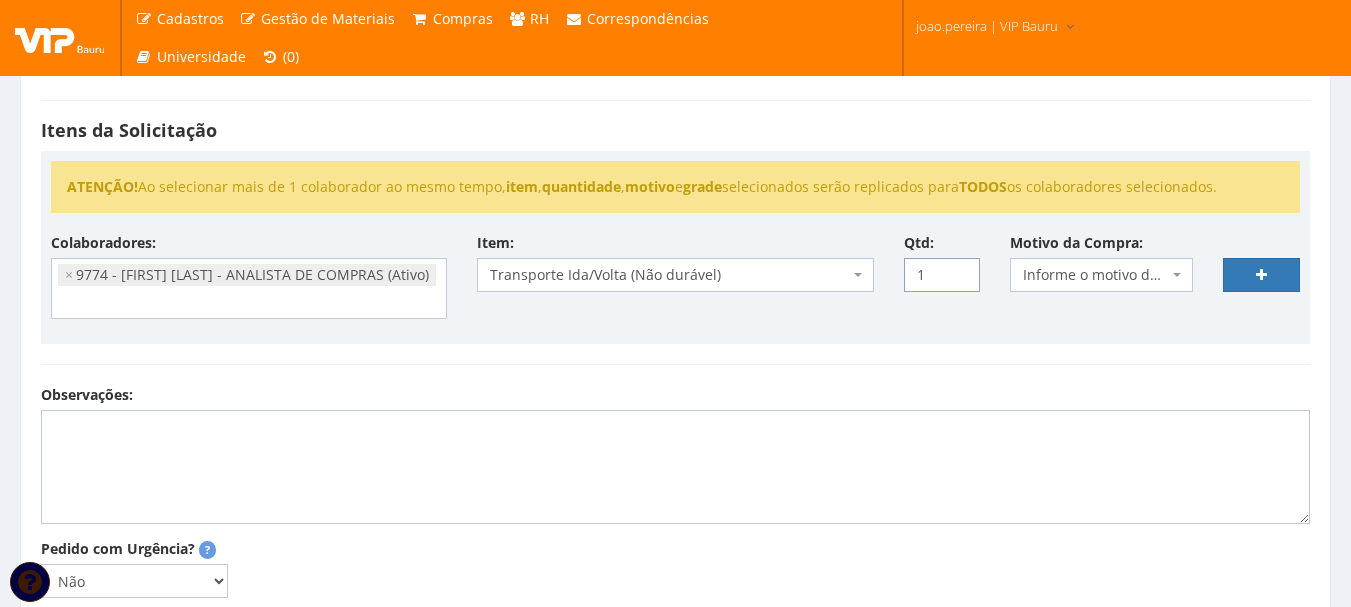 type on "1" 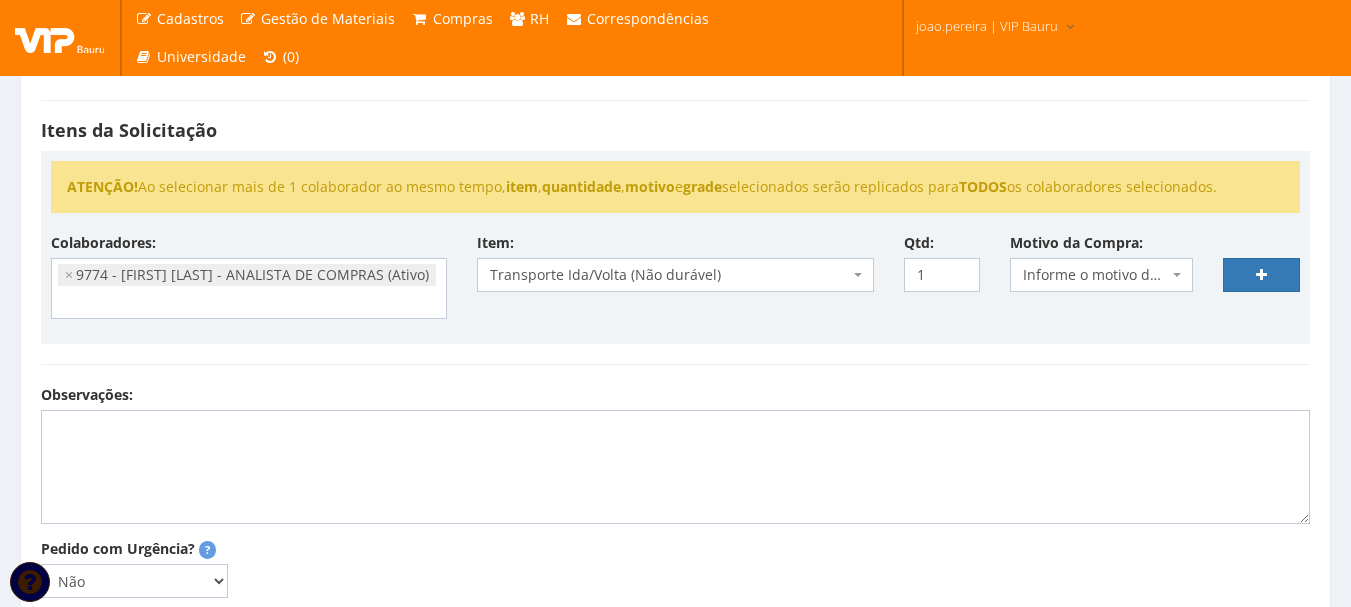 click on "Informe o motivo da compra" at bounding box center (1101, 275) 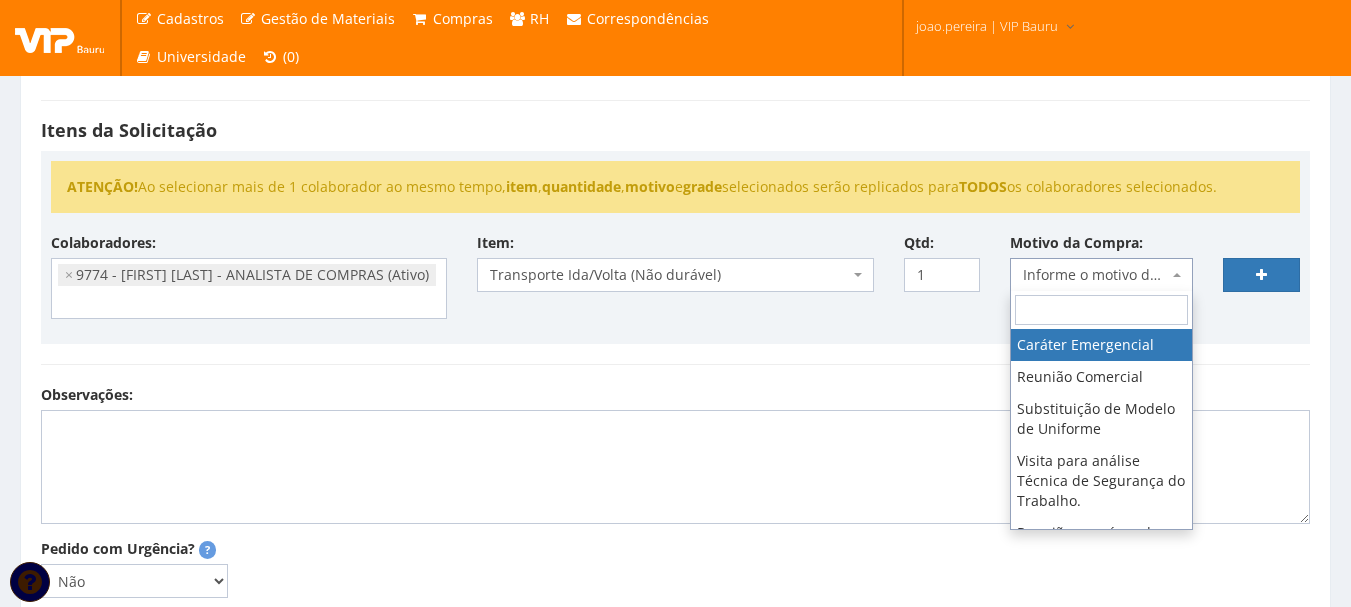 scroll, scrollTop: 1400, scrollLeft: 0, axis: vertical 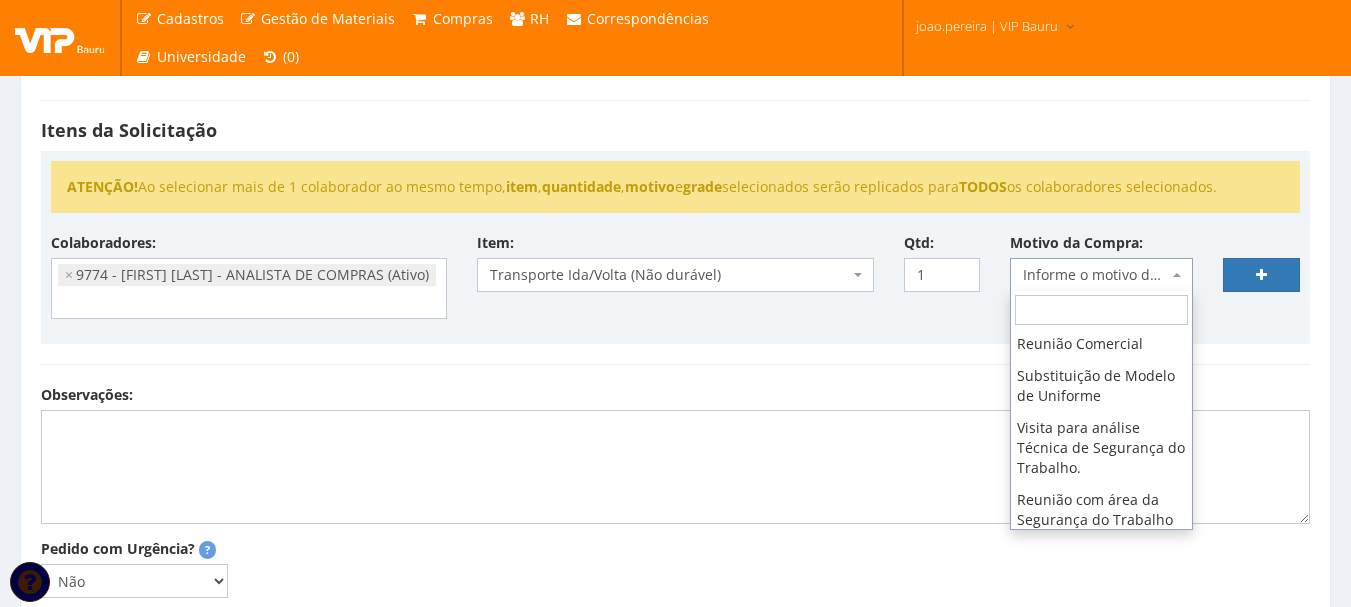 select on "35" 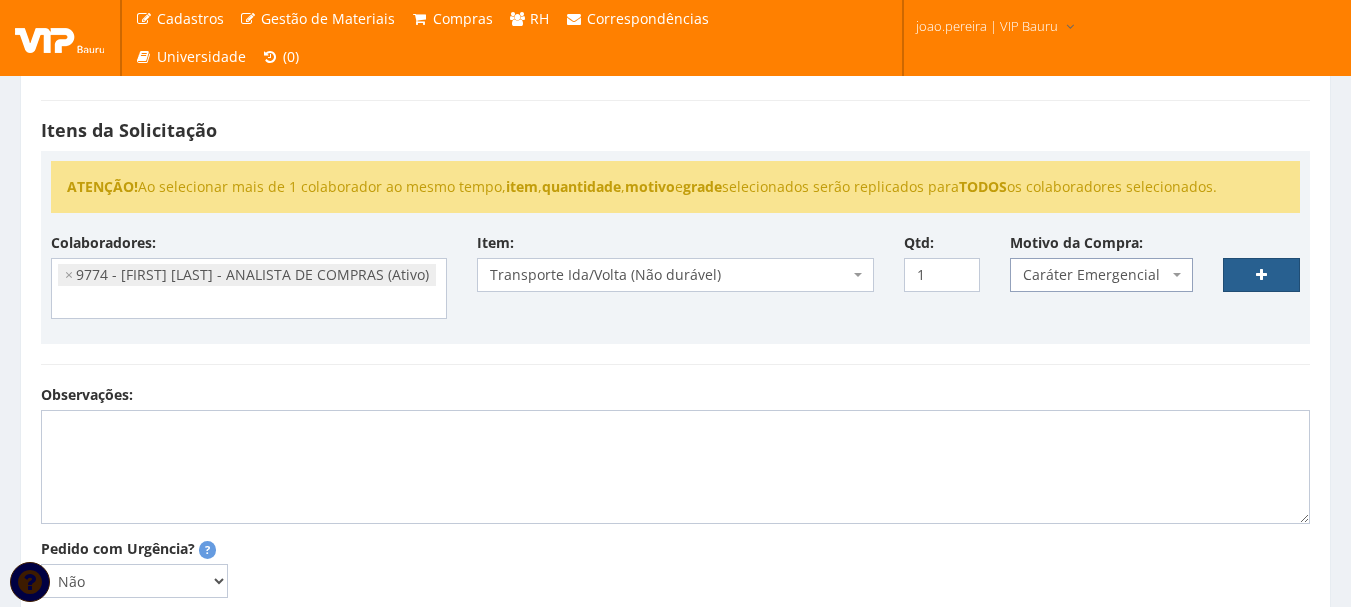 click at bounding box center [1261, 275] 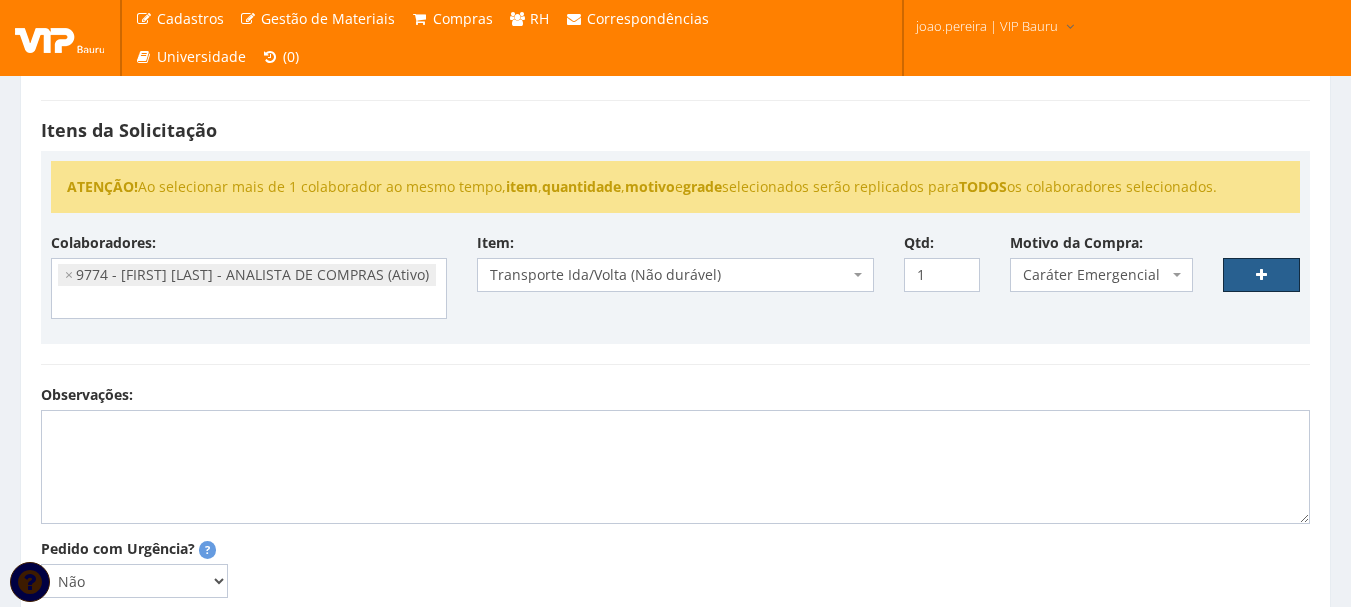 select 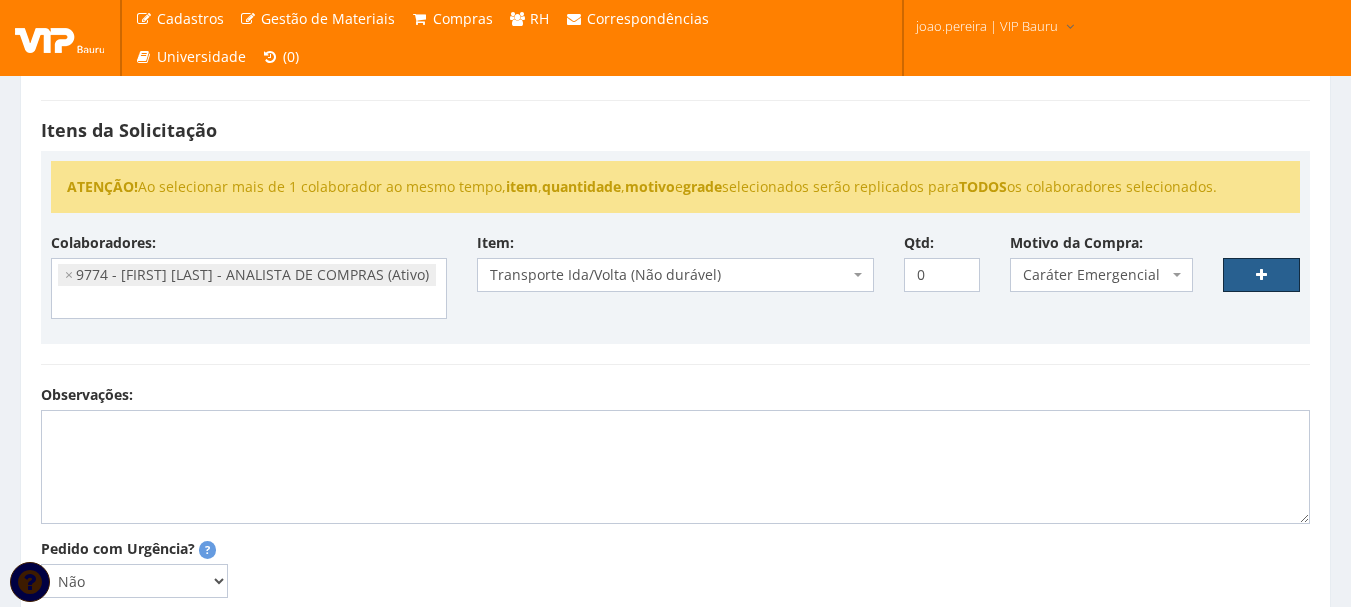 select 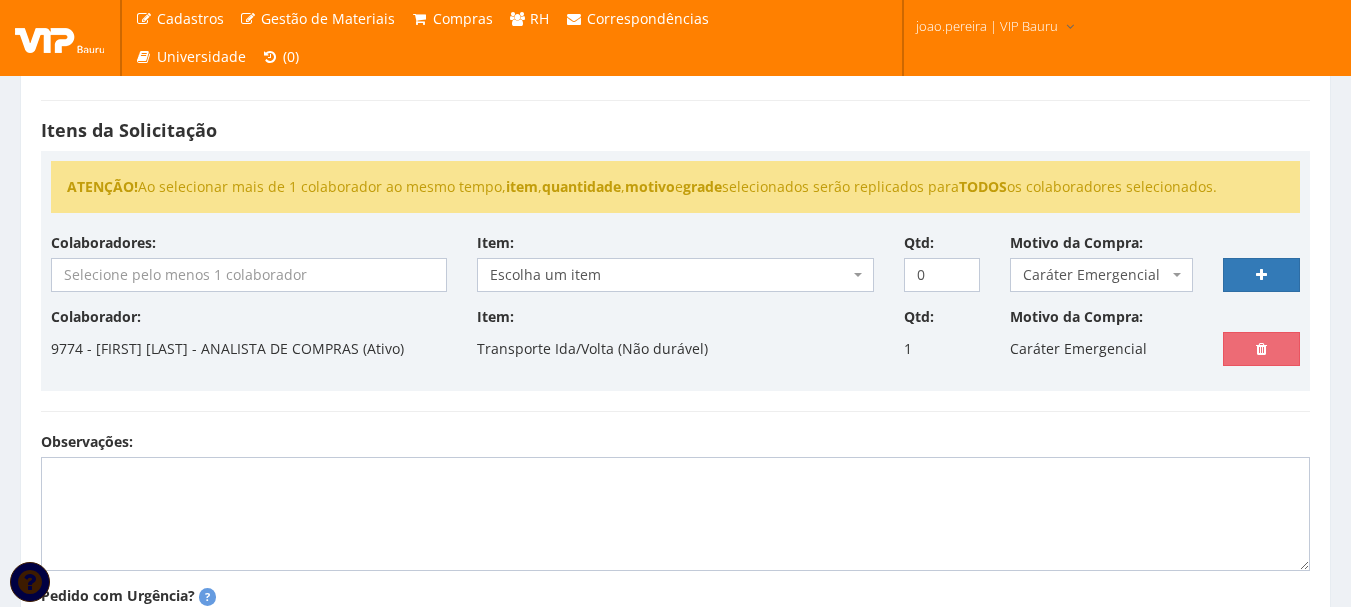 click at bounding box center [249, 275] 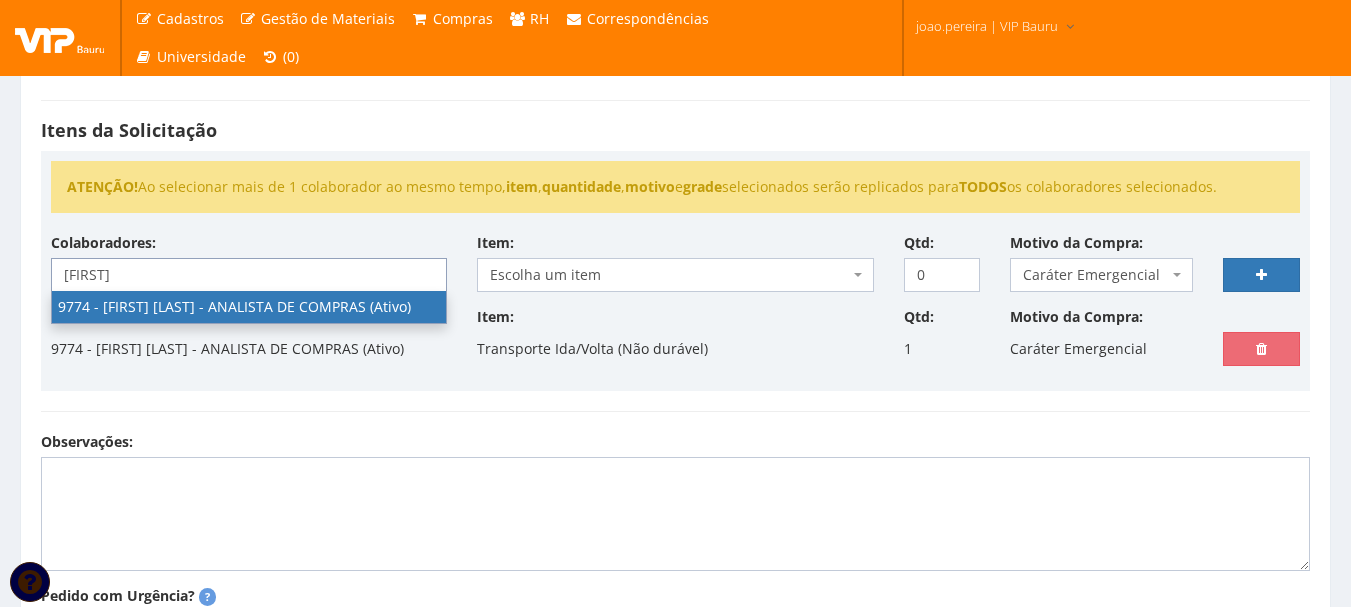 type on "[FIRST]" 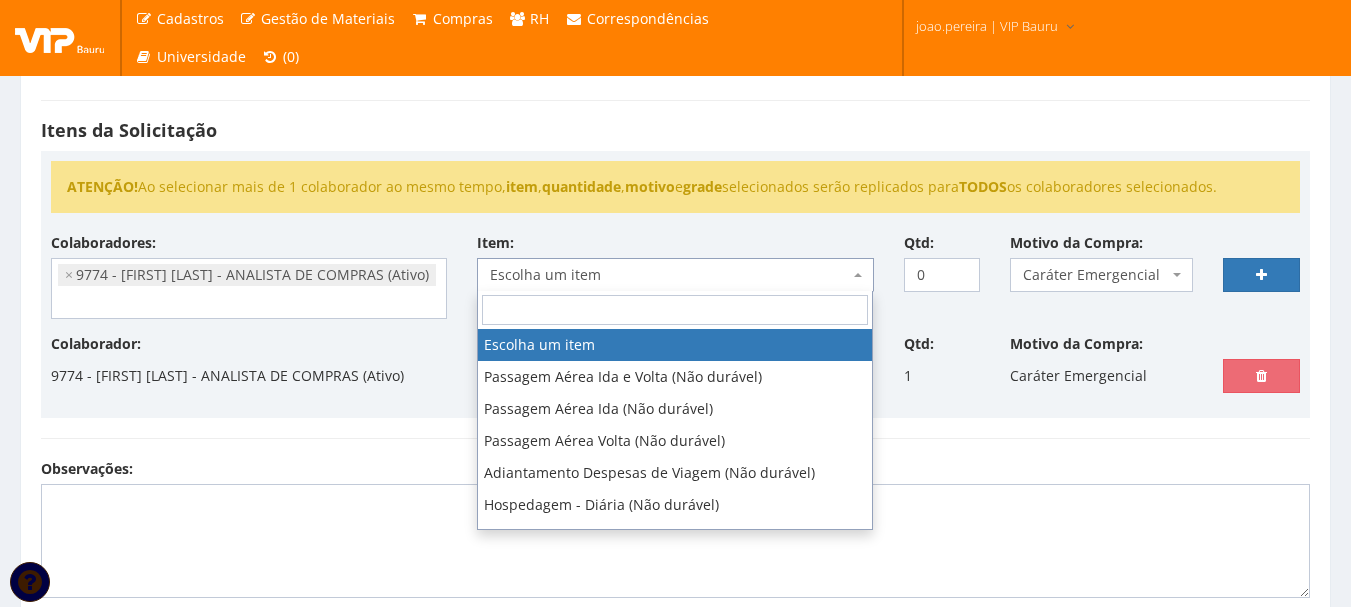 click on "Escolha um item" at bounding box center (669, 275) 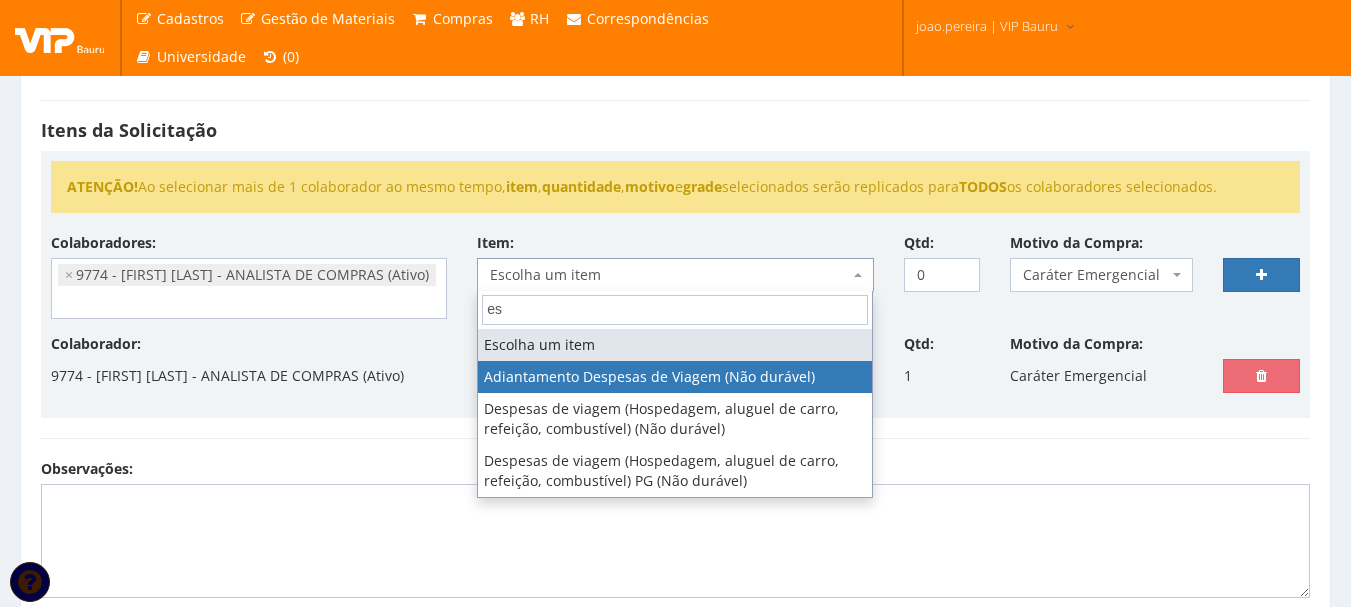 type on "e" 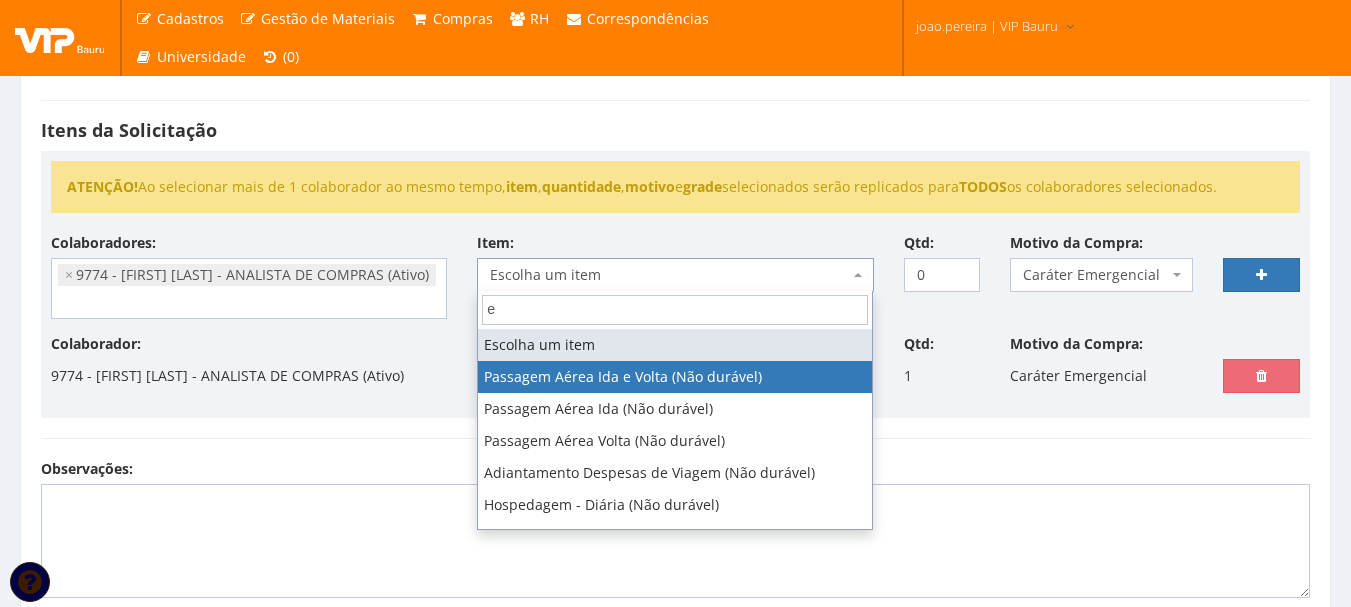 type 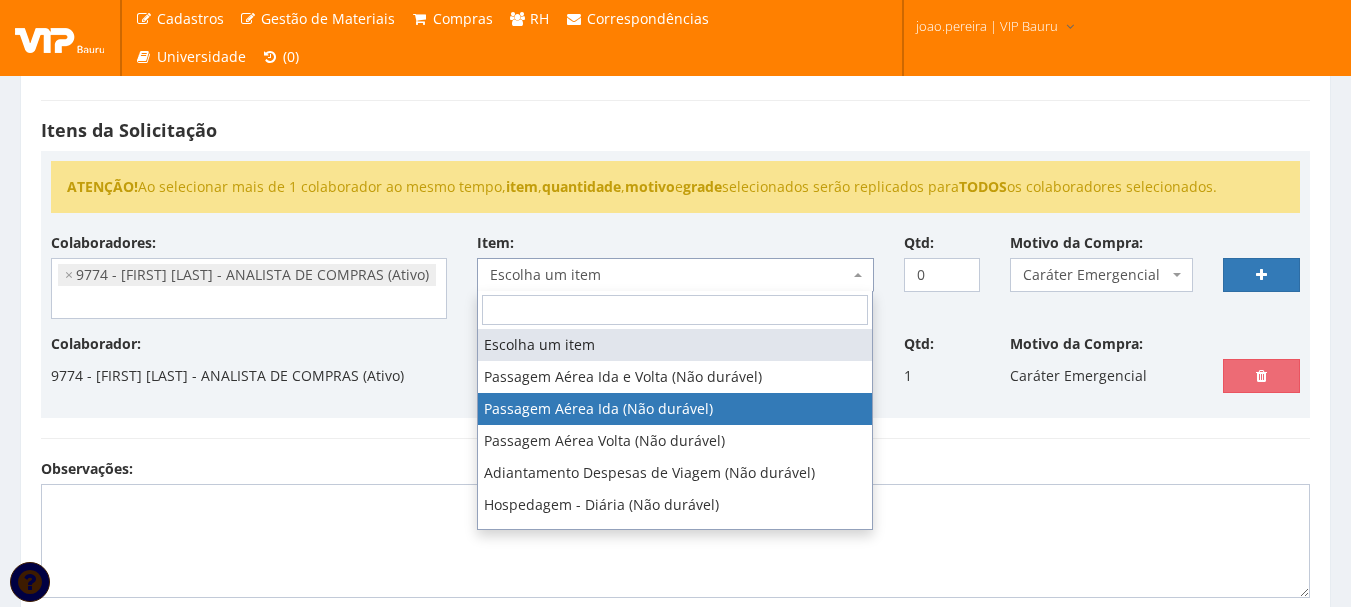 click on "Observações:" at bounding box center [675, 528] 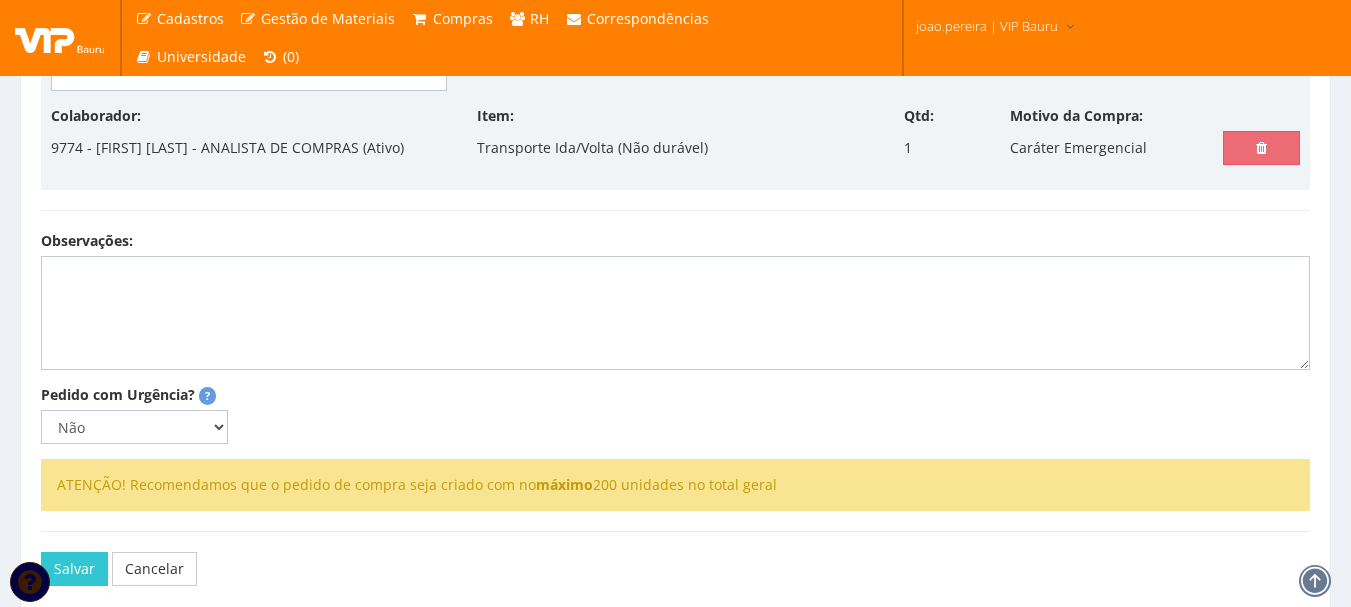 scroll, scrollTop: 400, scrollLeft: 0, axis: vertical 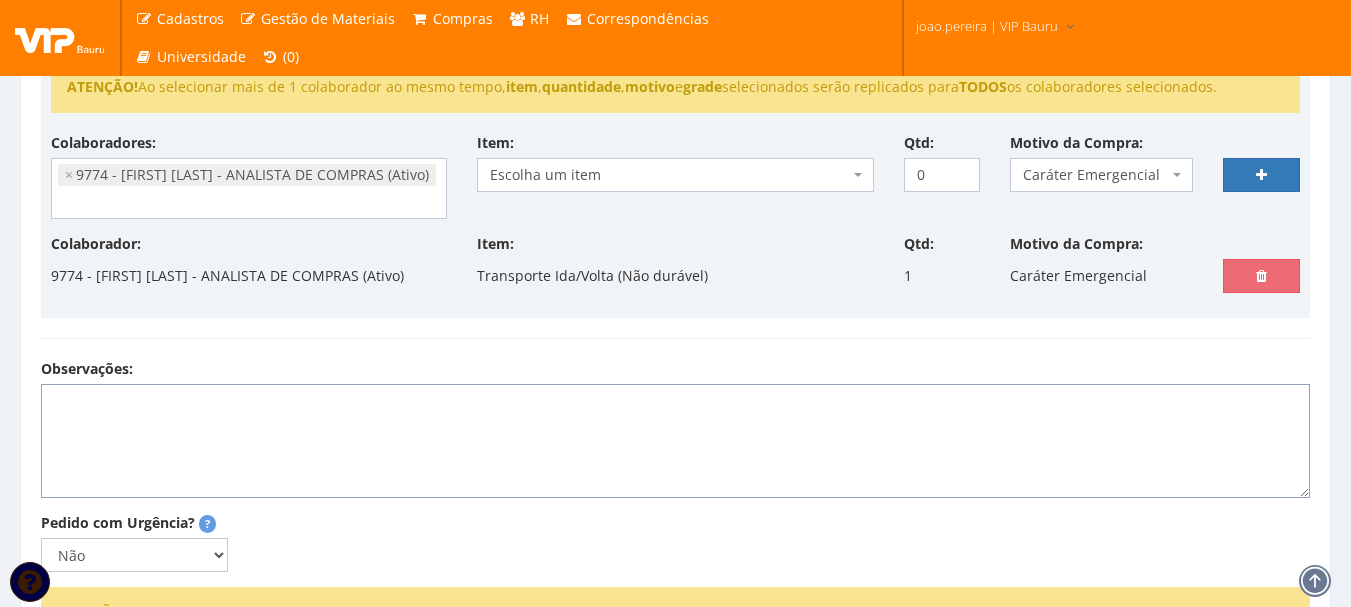 click on "Observações:" at bounding box center (675, 441) 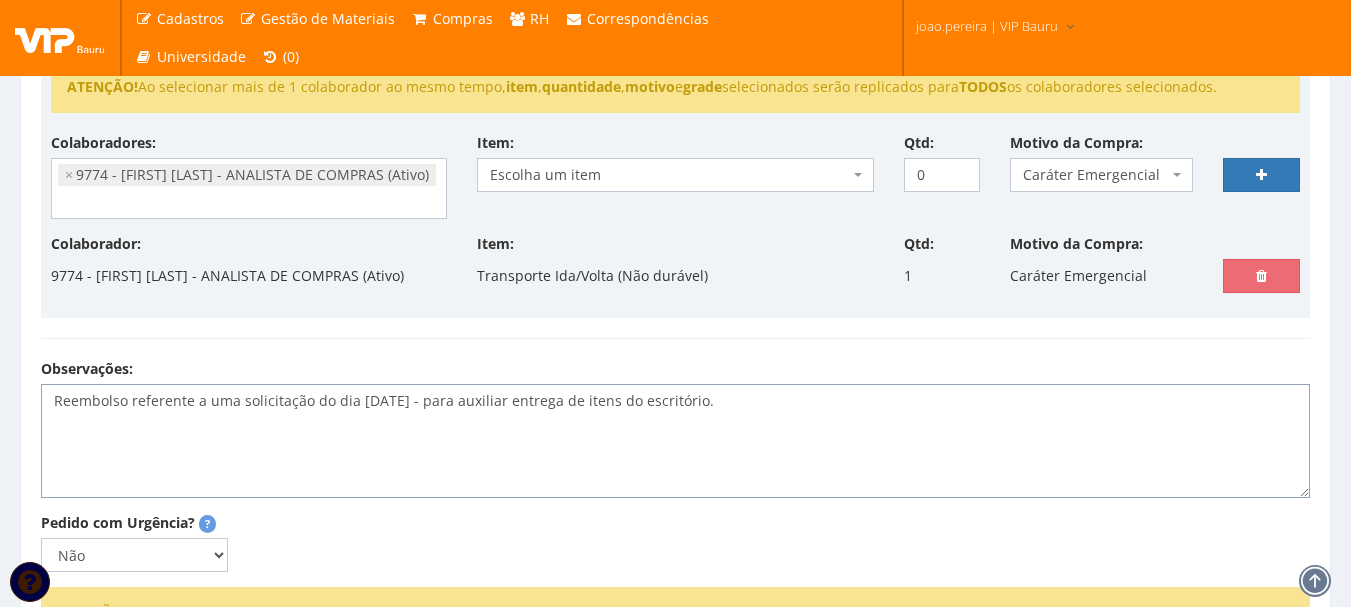 drag, startPoint x: 752, startPoint y: 430, endPoint x: 33, endPoint y: 424, distance: 719.025 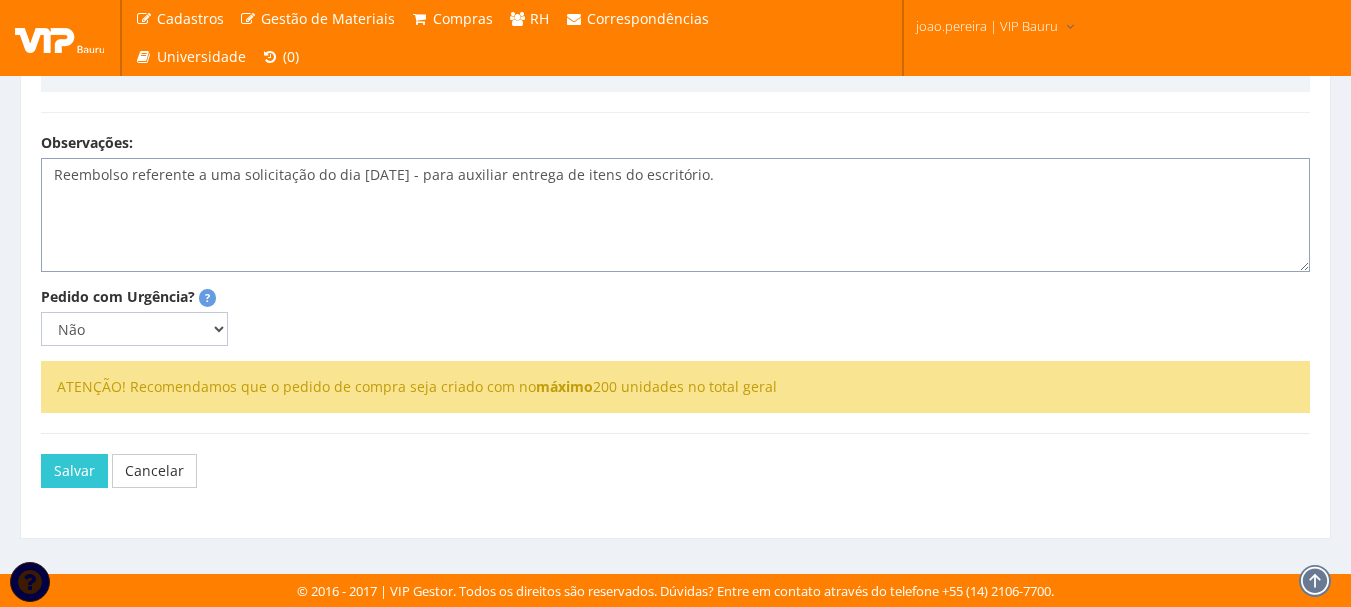 scroll, scrollTop: 646, scrollLeft: 0, axis: vertical 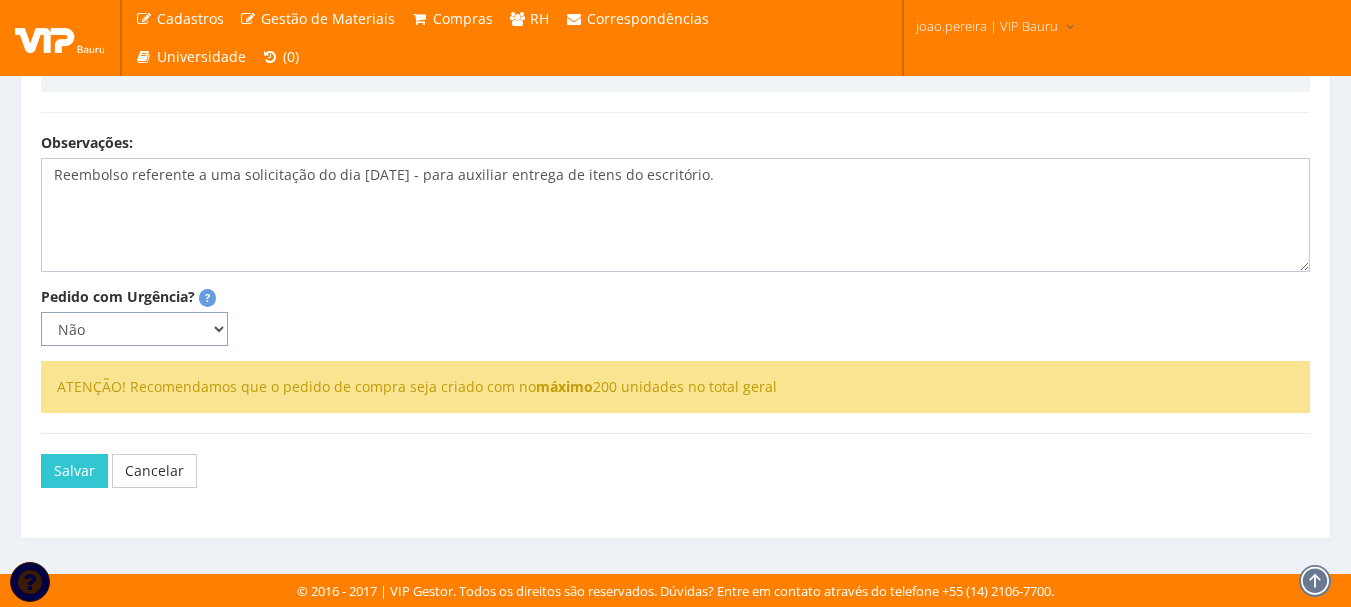 click on "Não Sim" at bounding box center [134, 329] 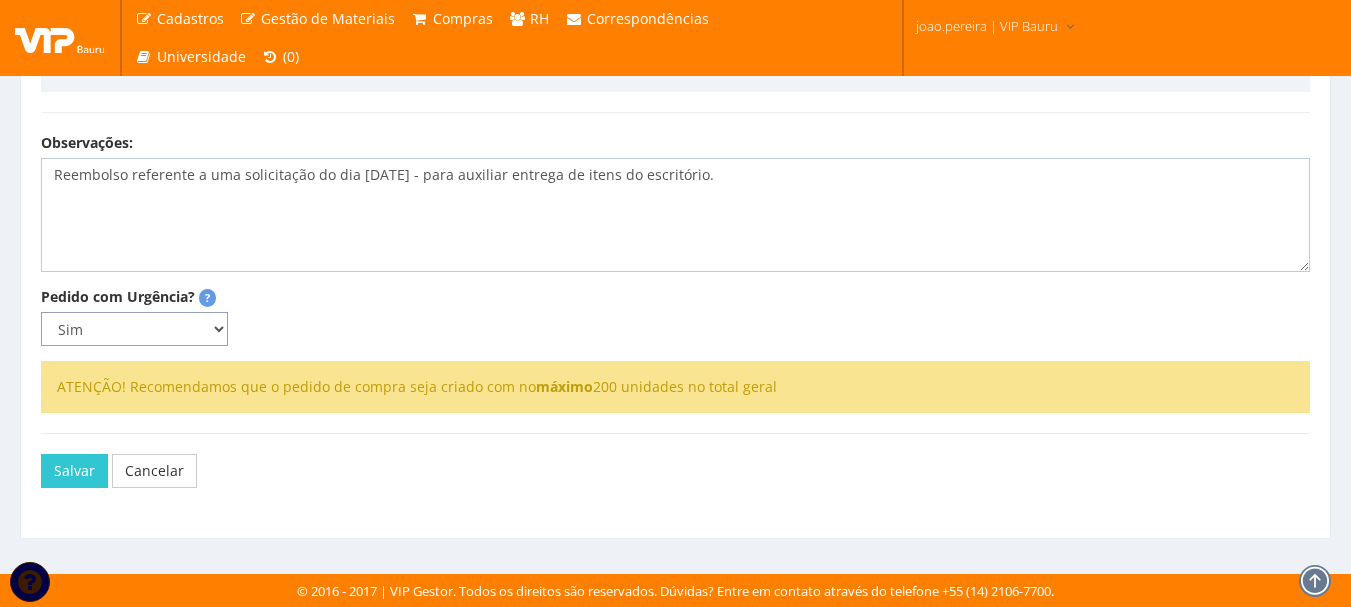 click on "Não Sim" at bounding box center (134, 329) 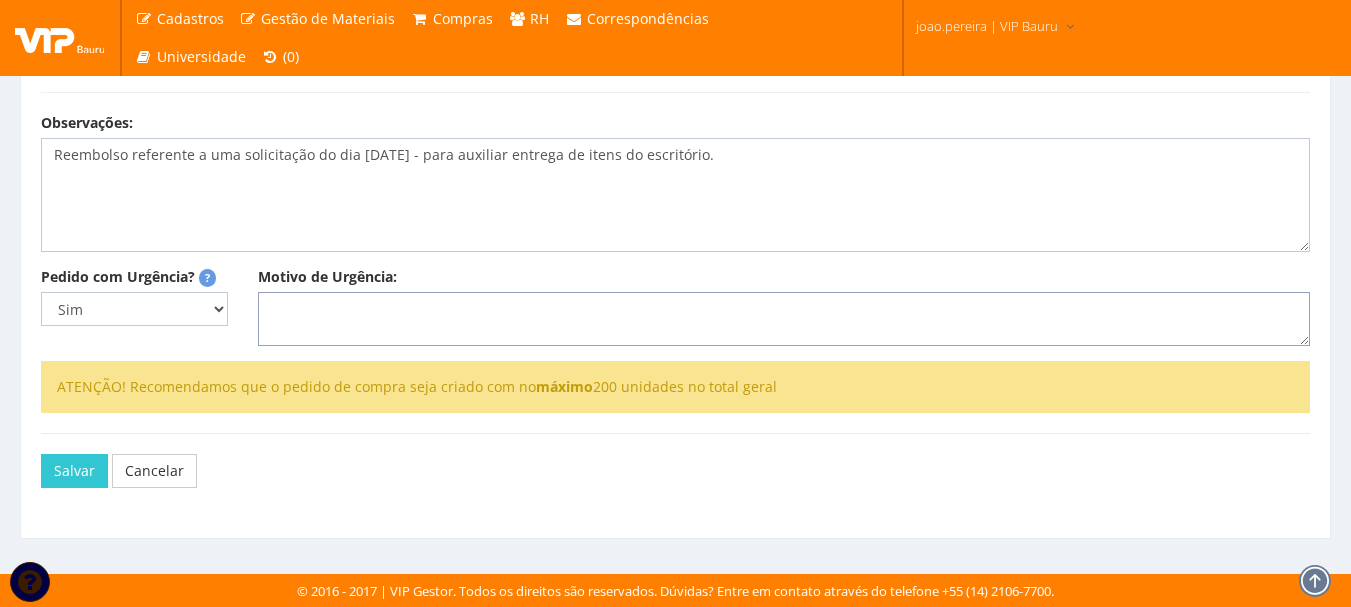 click on "Motivo de Urgência:" at bounding box center (784, 319) 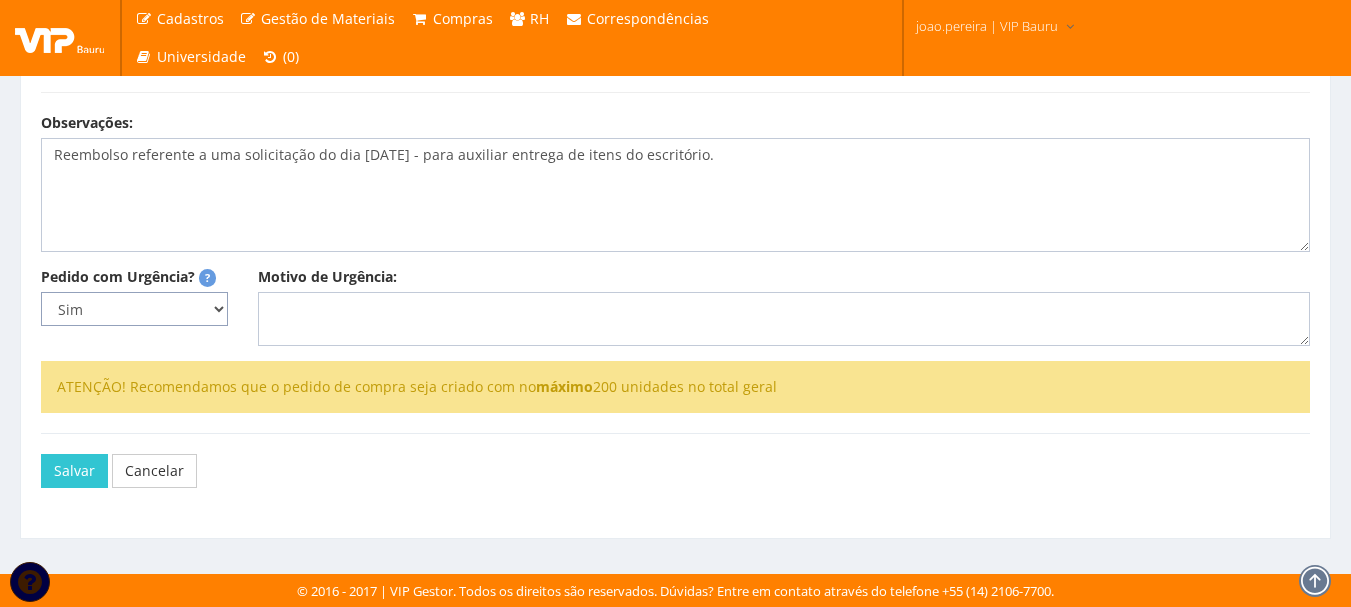 click on "Não Sim" at bounding box center [134, 309] 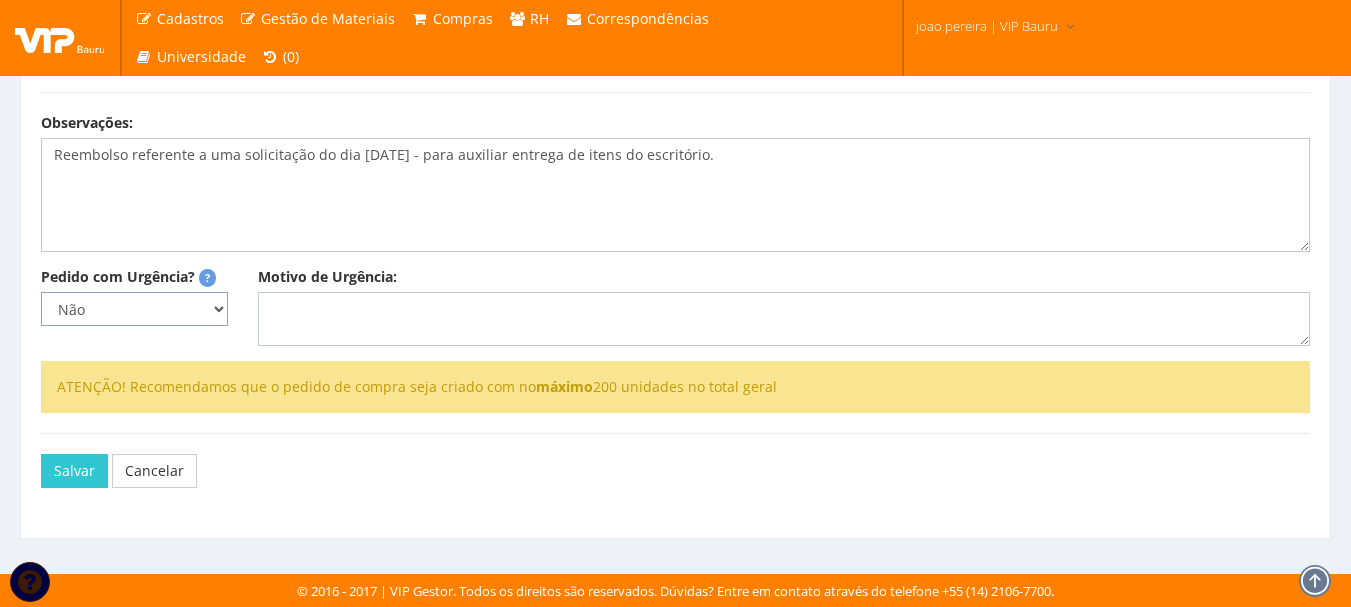 click on "Não Sim" at bounding box center (134, 309) 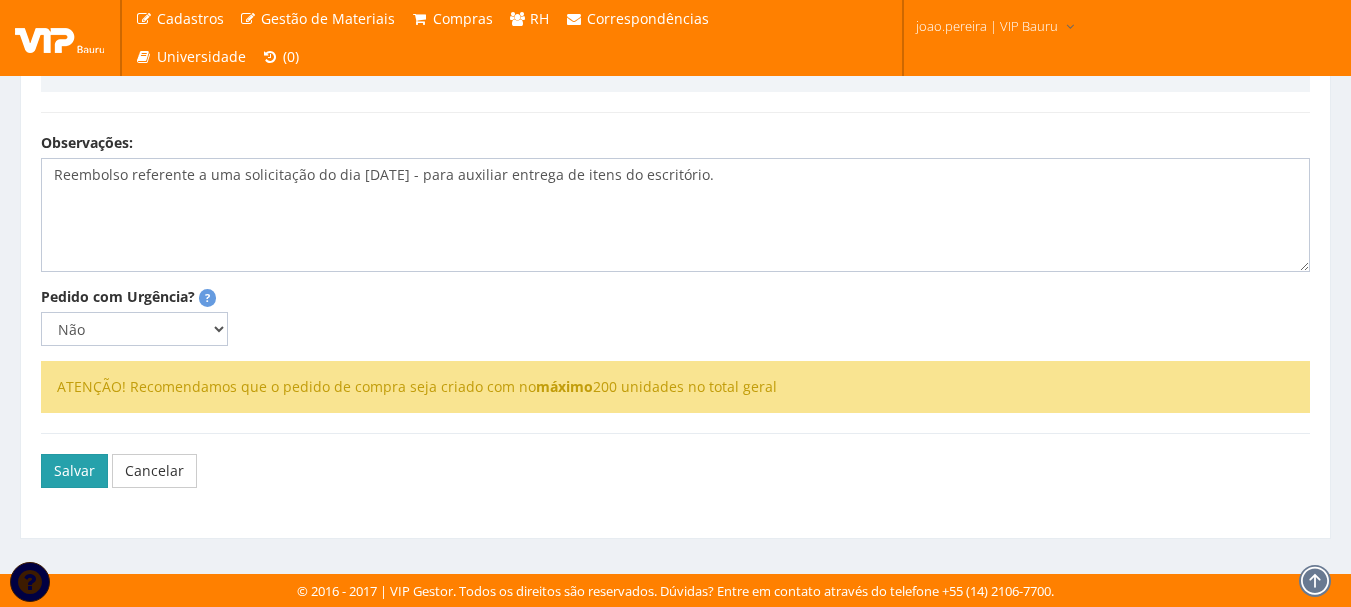 click on "Salvar" at bounding box center [74, 471] 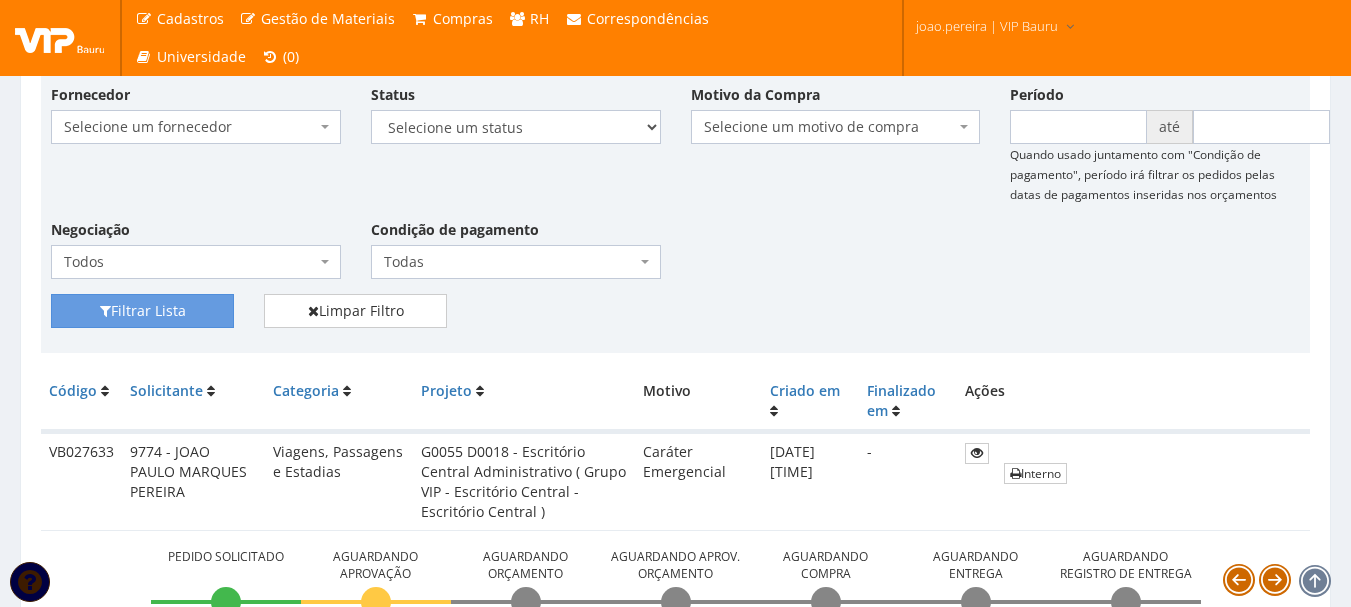scroll, scrollTop: 100, scrollLeft: 0, axis: vertical 